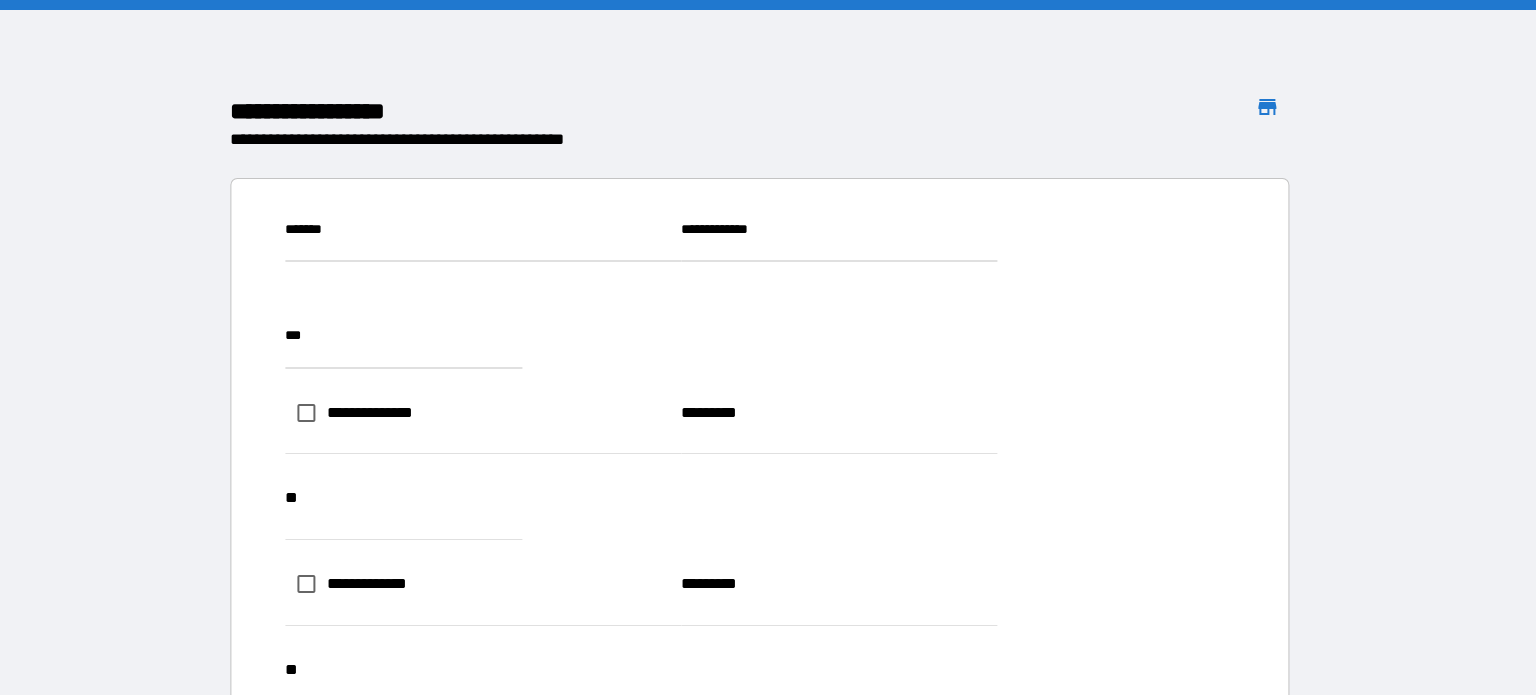 scroll, scrollTop: 0, scrollLeft: 0, axis: both 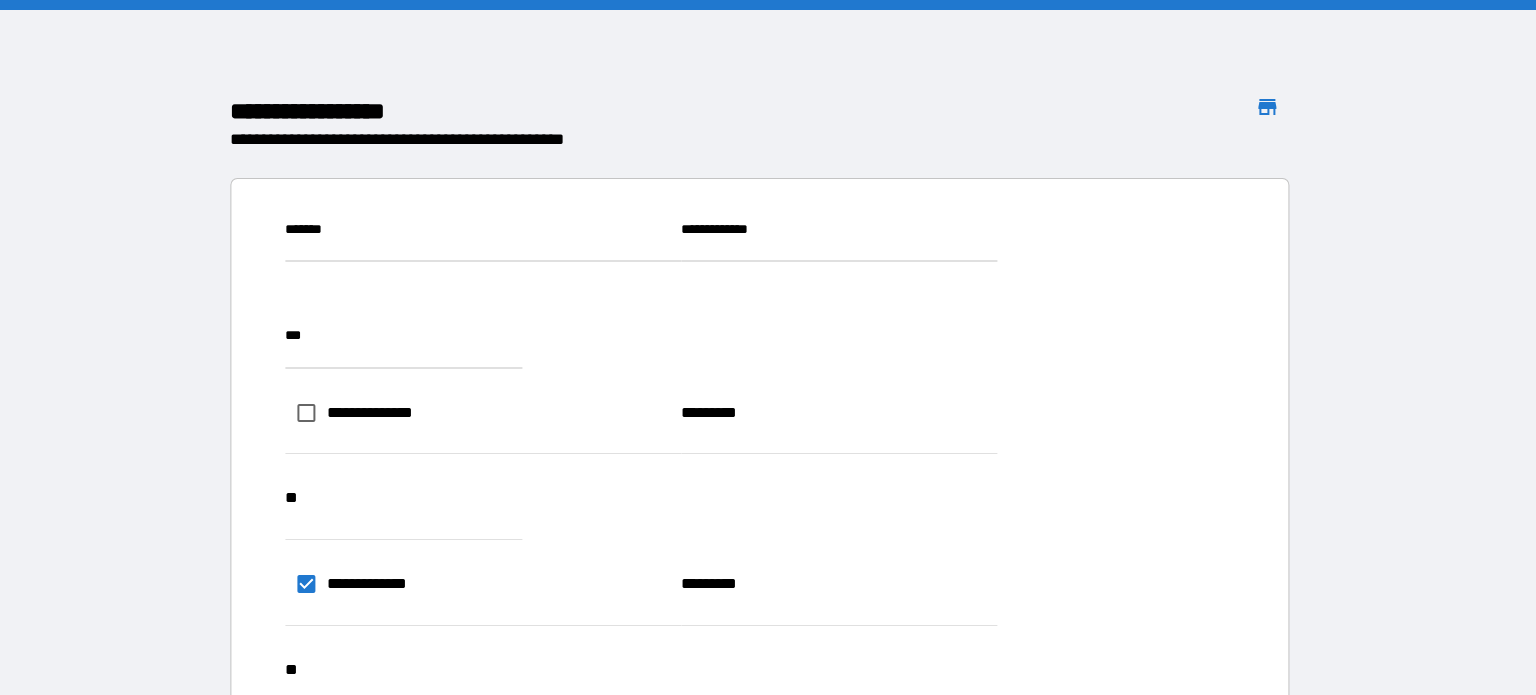 click on "**********" at bounding box center [1206, 956] 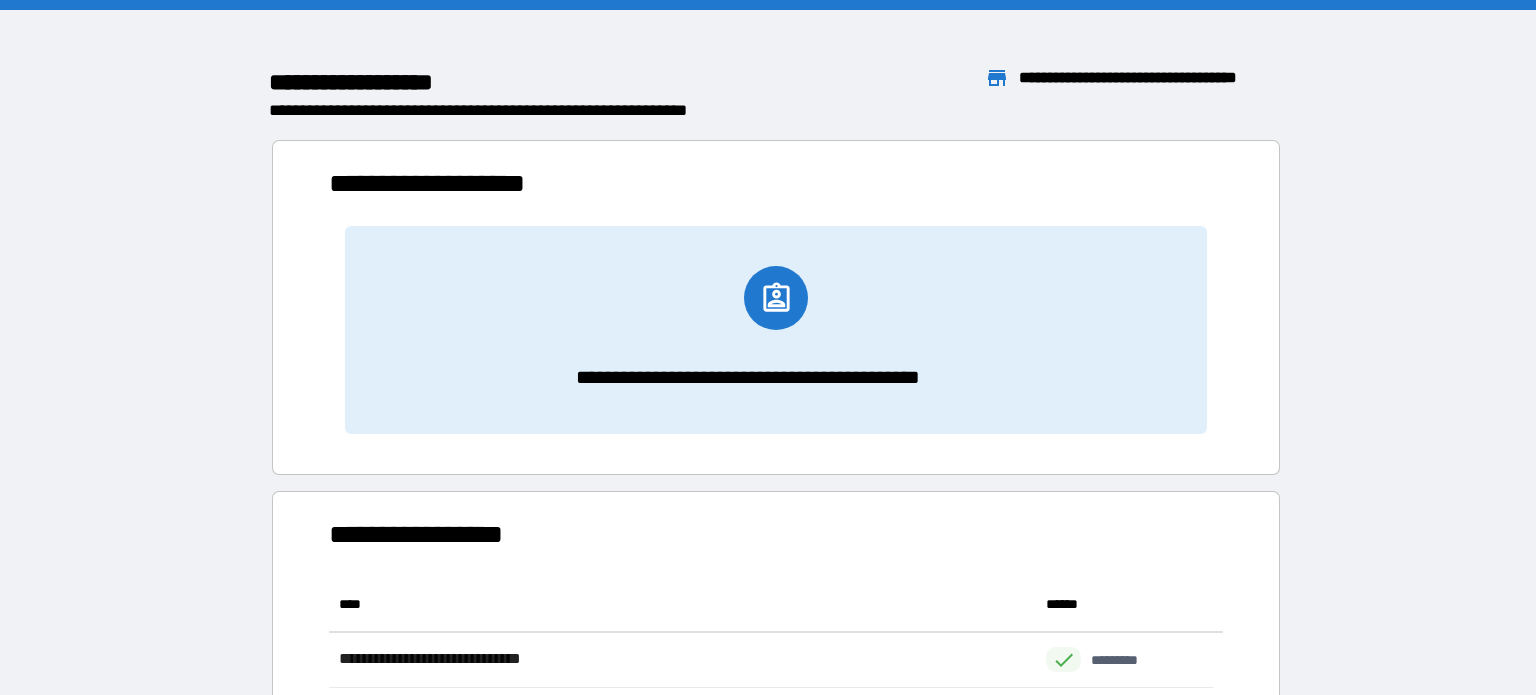 scroll, scrollTop: 16, scrollLeft: 16, axis: both 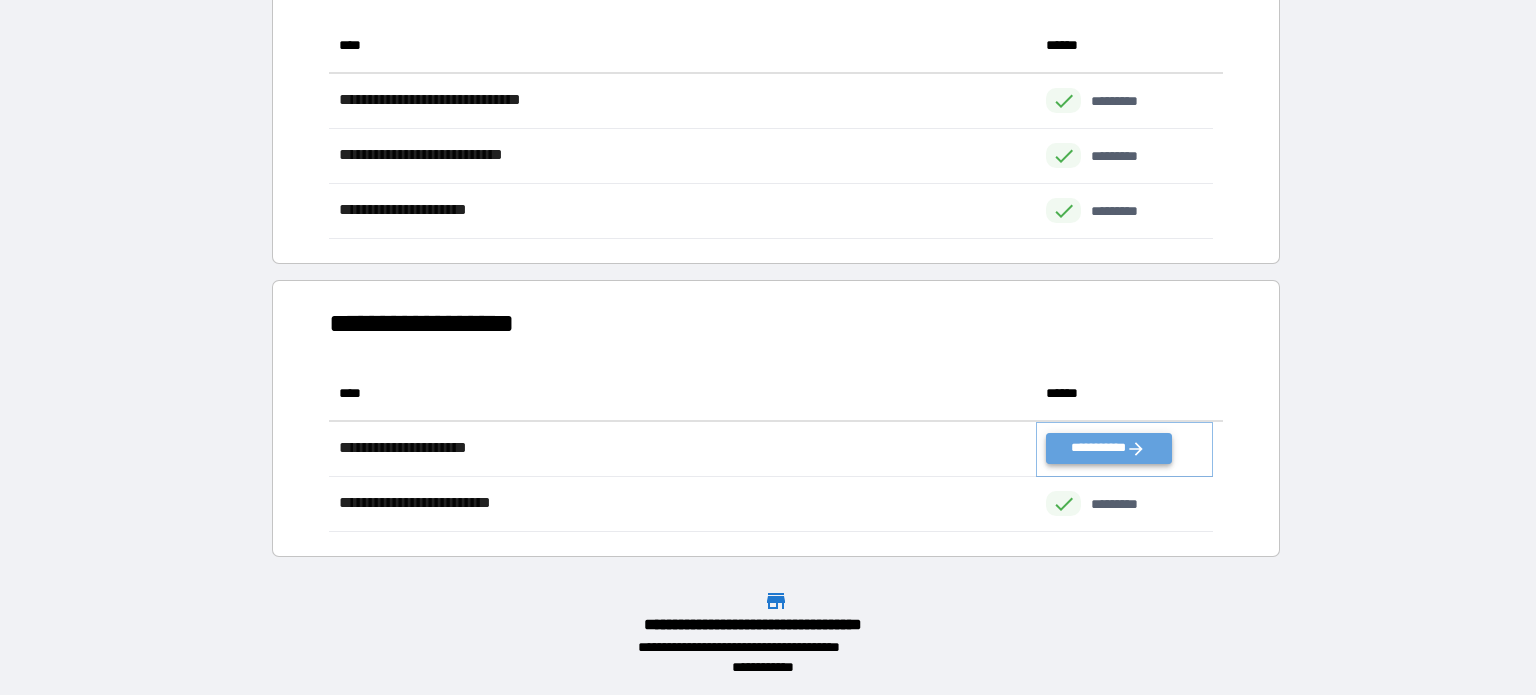 click on "**********" at bounding box center (1108, 448) 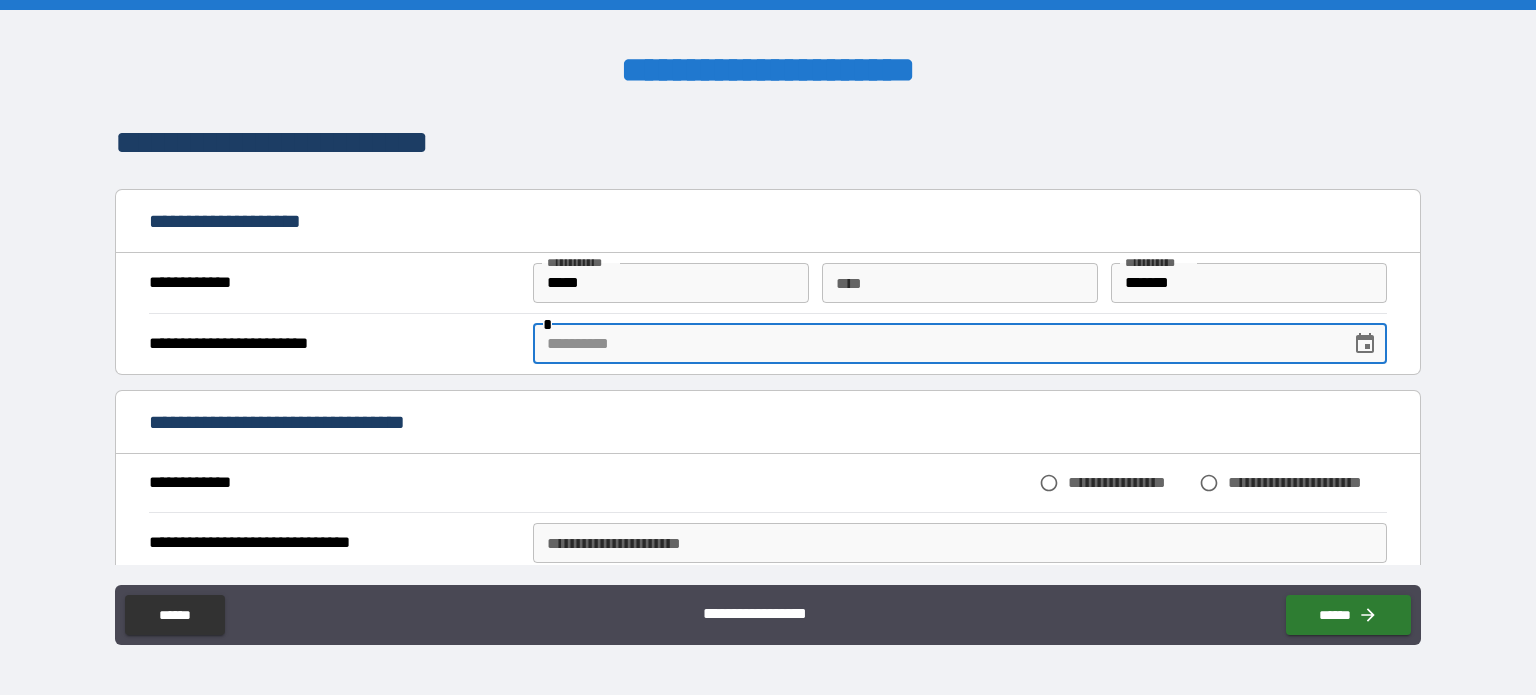 click at bounding box center [935, 344] 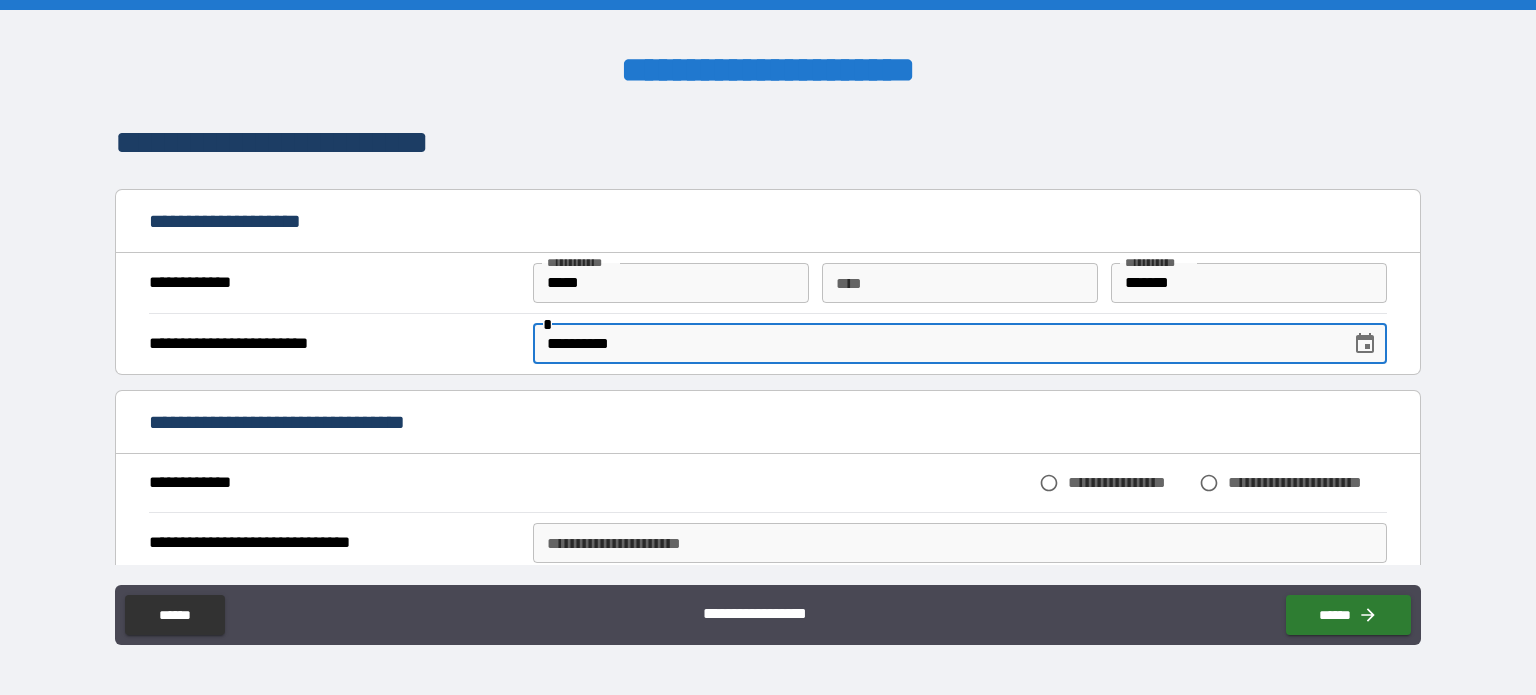 type on "**********" 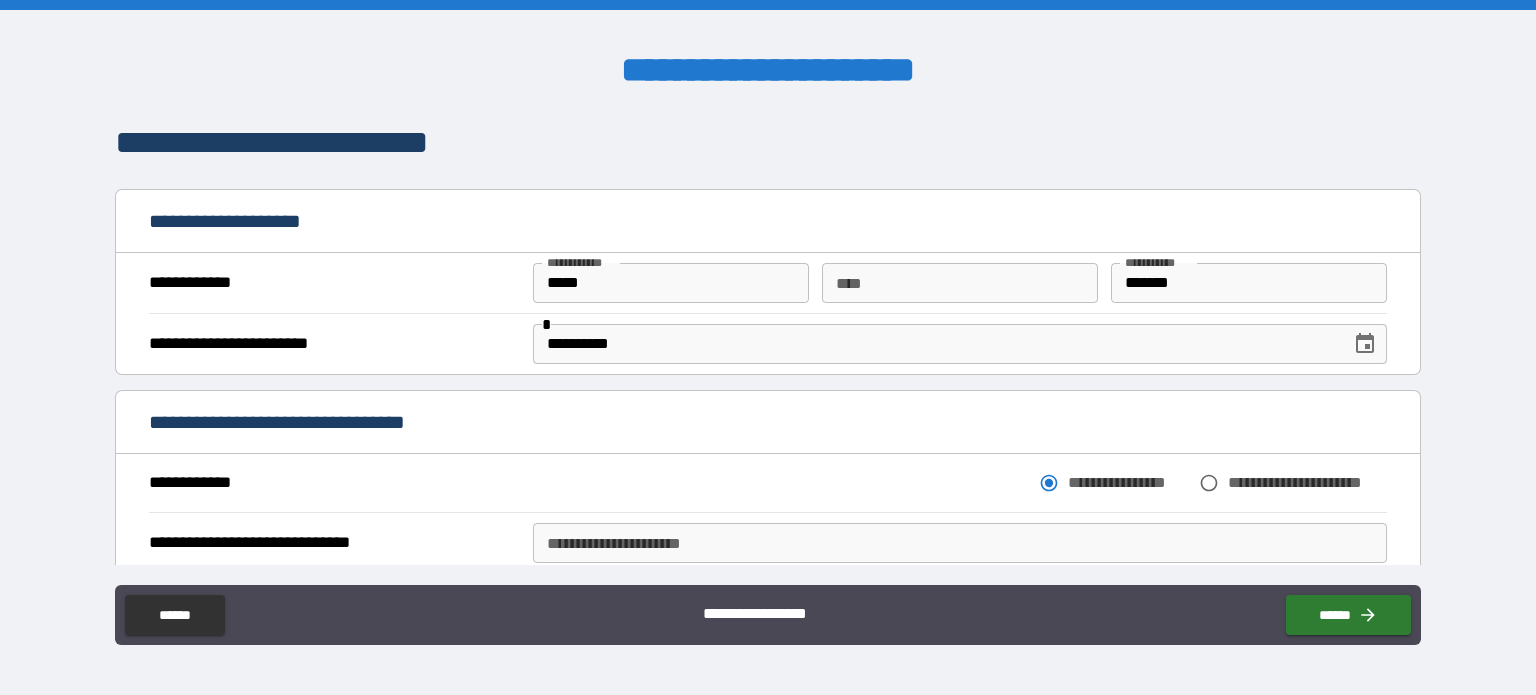 click on "**********" at bounding box center [960, 543] 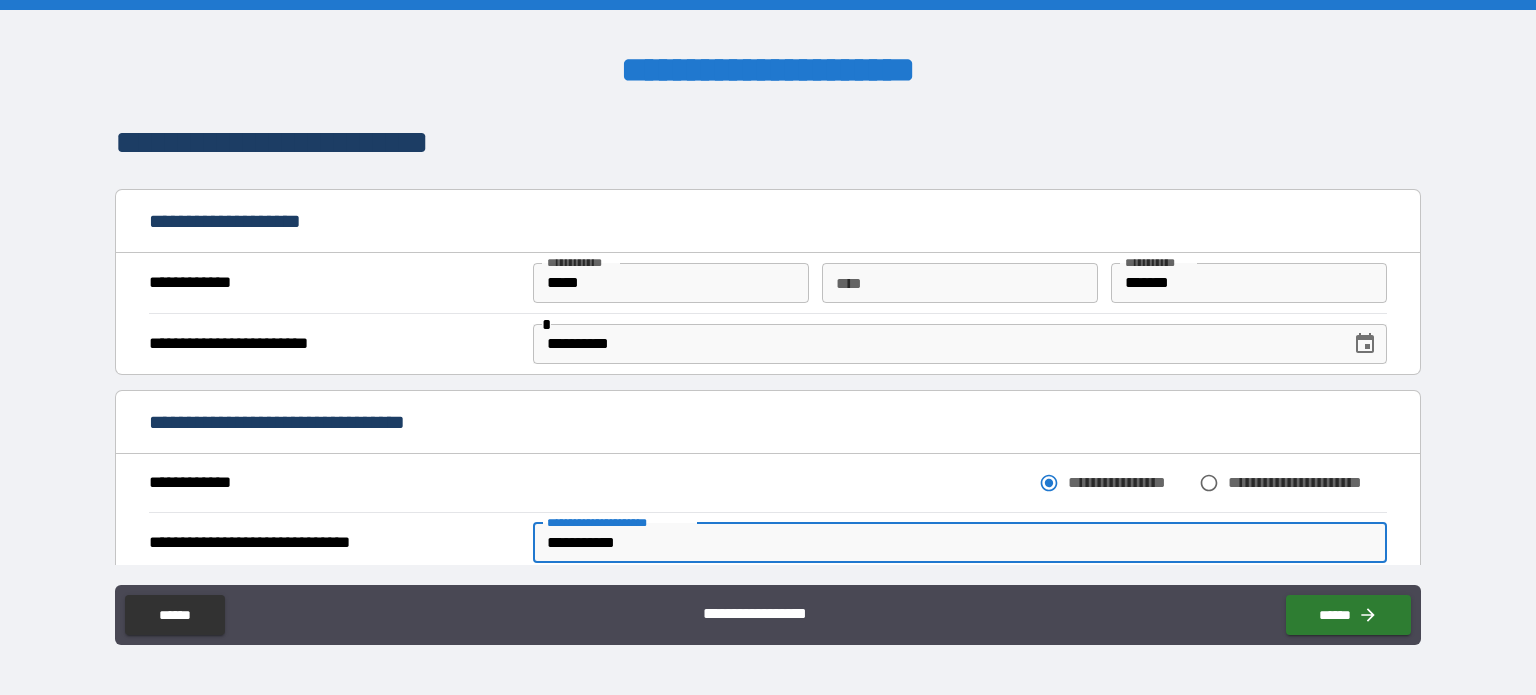 scroll, scrollTop: 4, scrollLeft: 0, axis: vertical 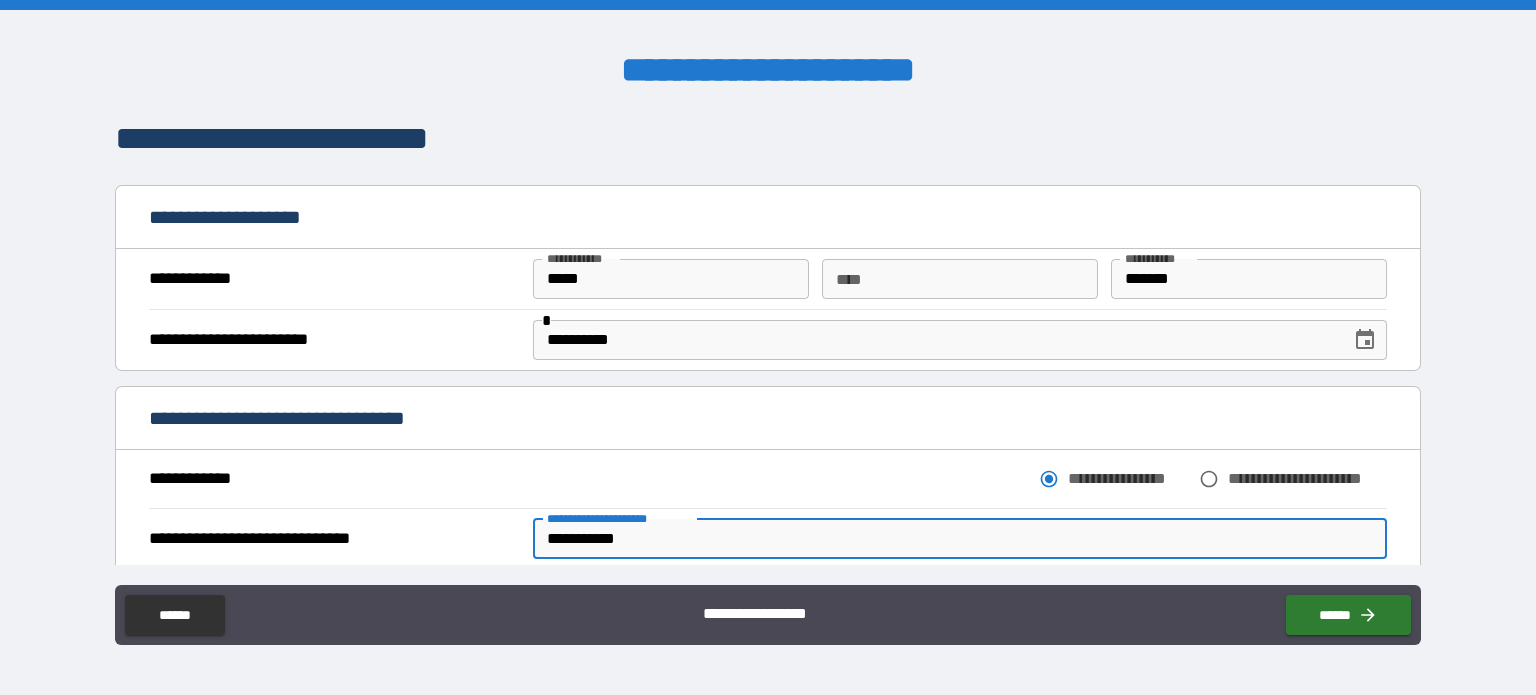 type on "**********" 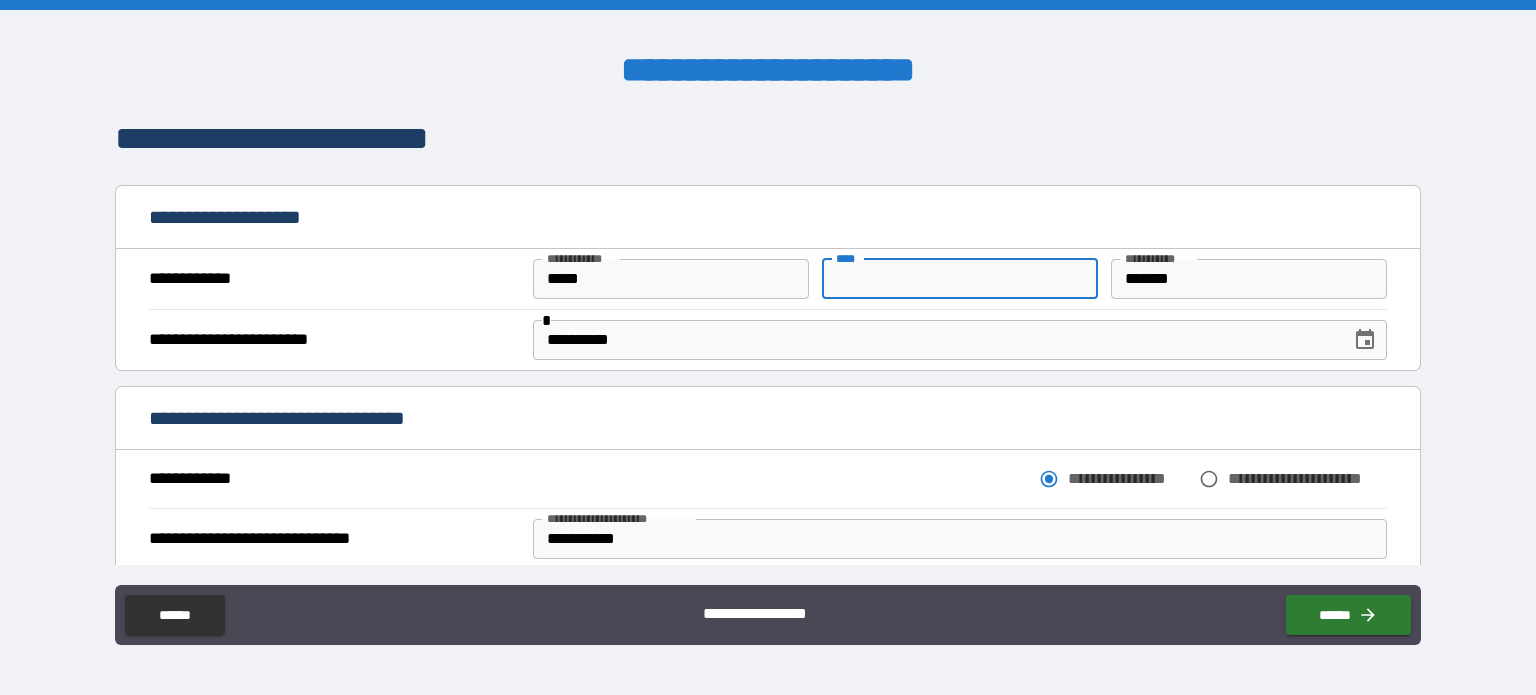 click on "**   *" at bounding box center (960, 279) 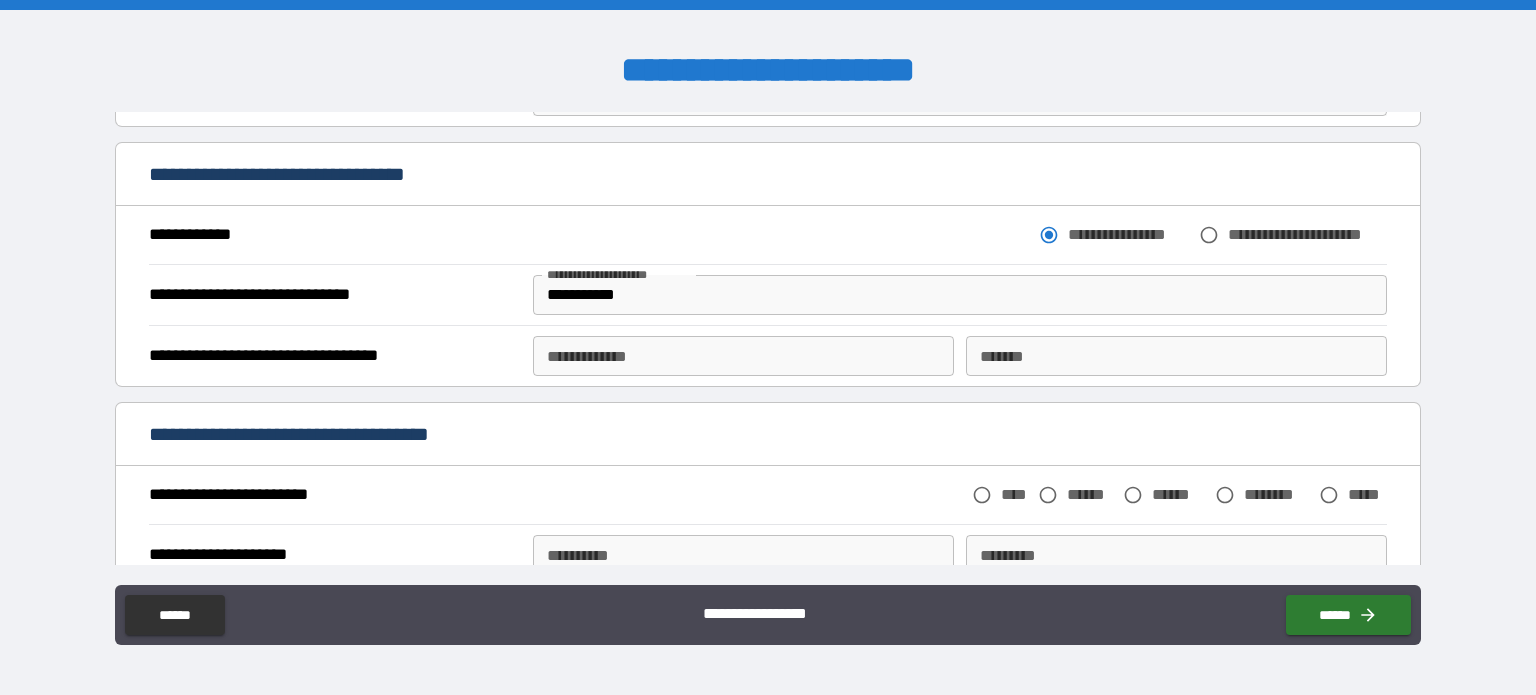 scroll, scrollTop: 252, scrollLeft: 0, axis: vertical 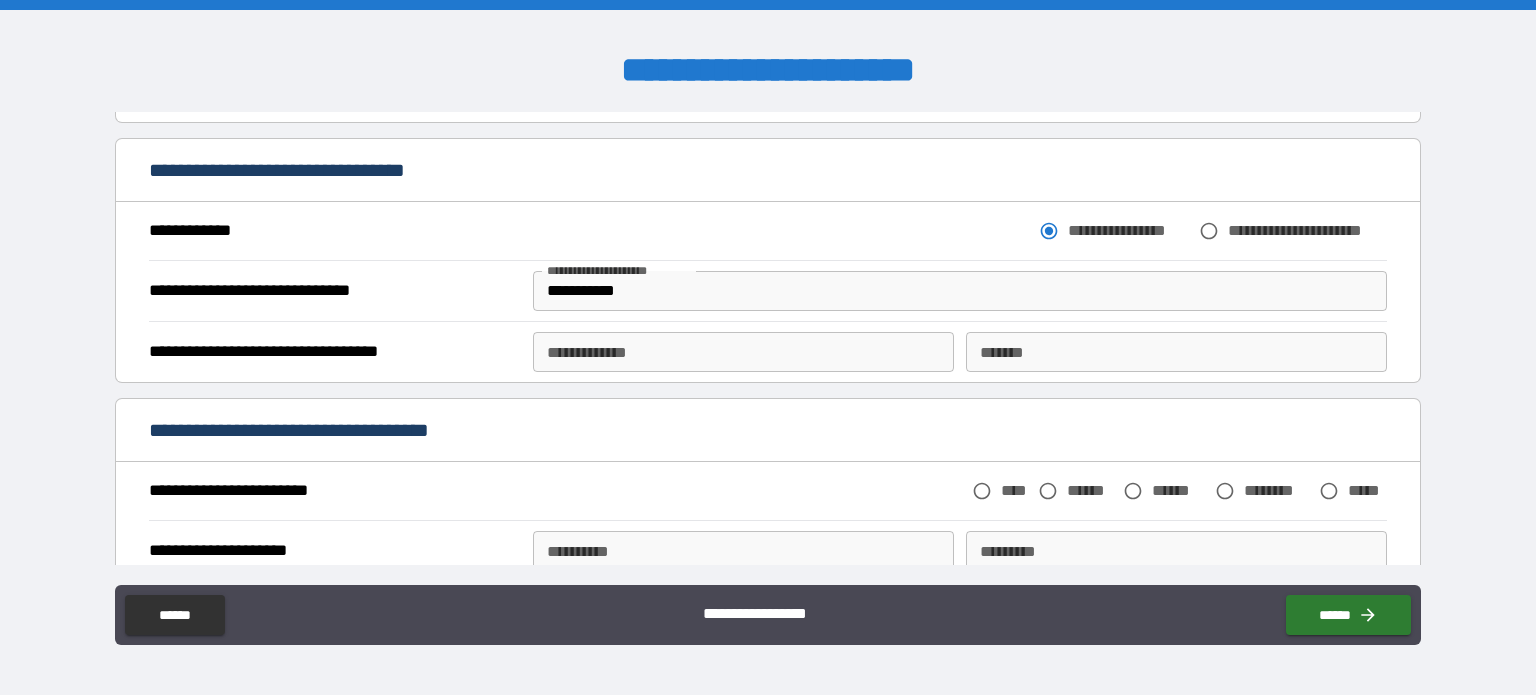 type on "*" 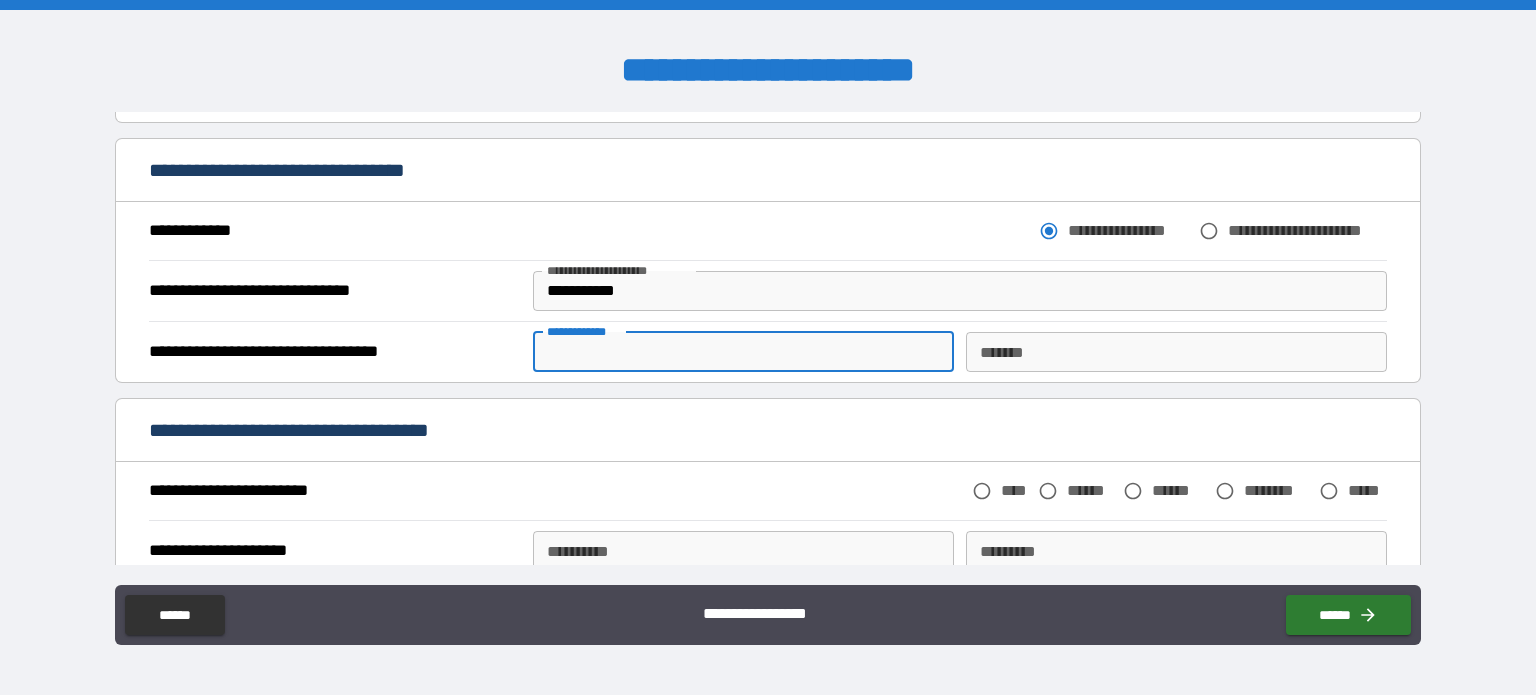 click on "**********" at bounding box center [743, 352] 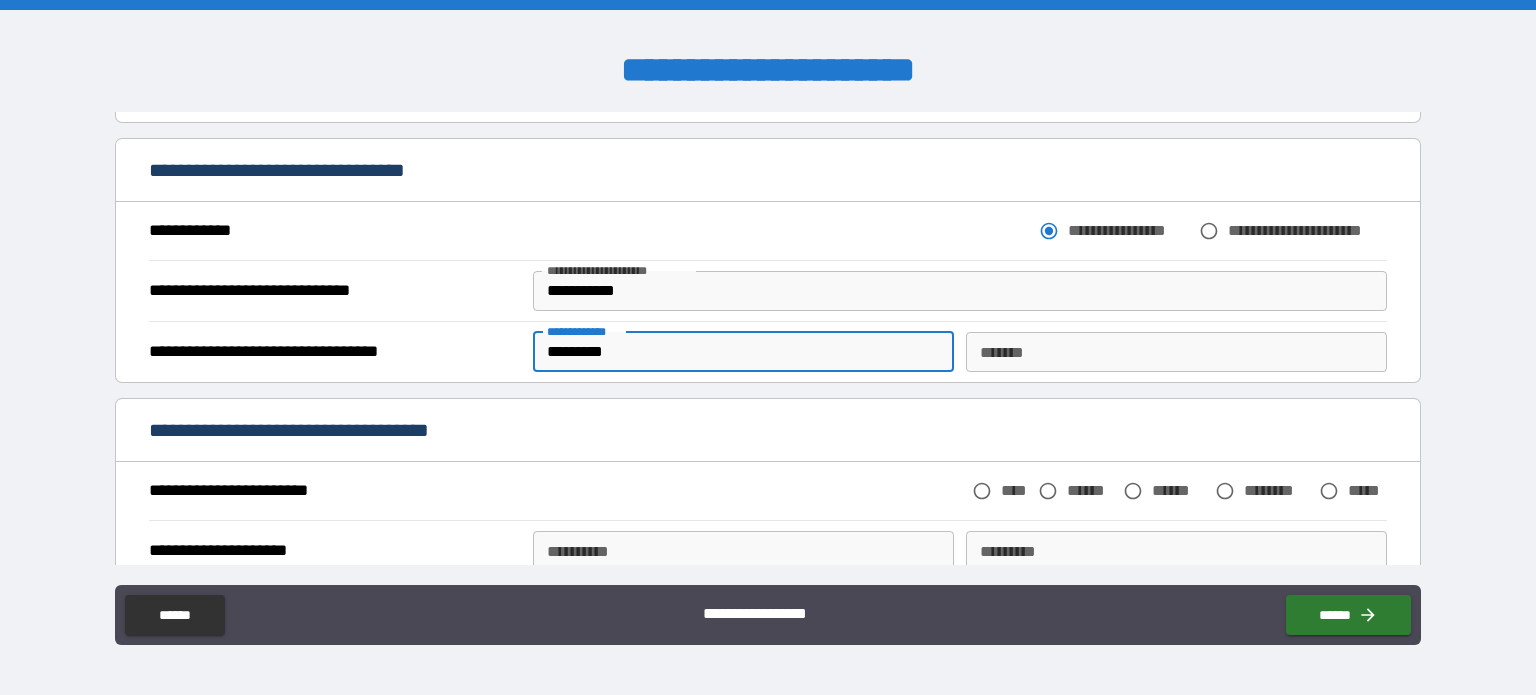 type on "*********" 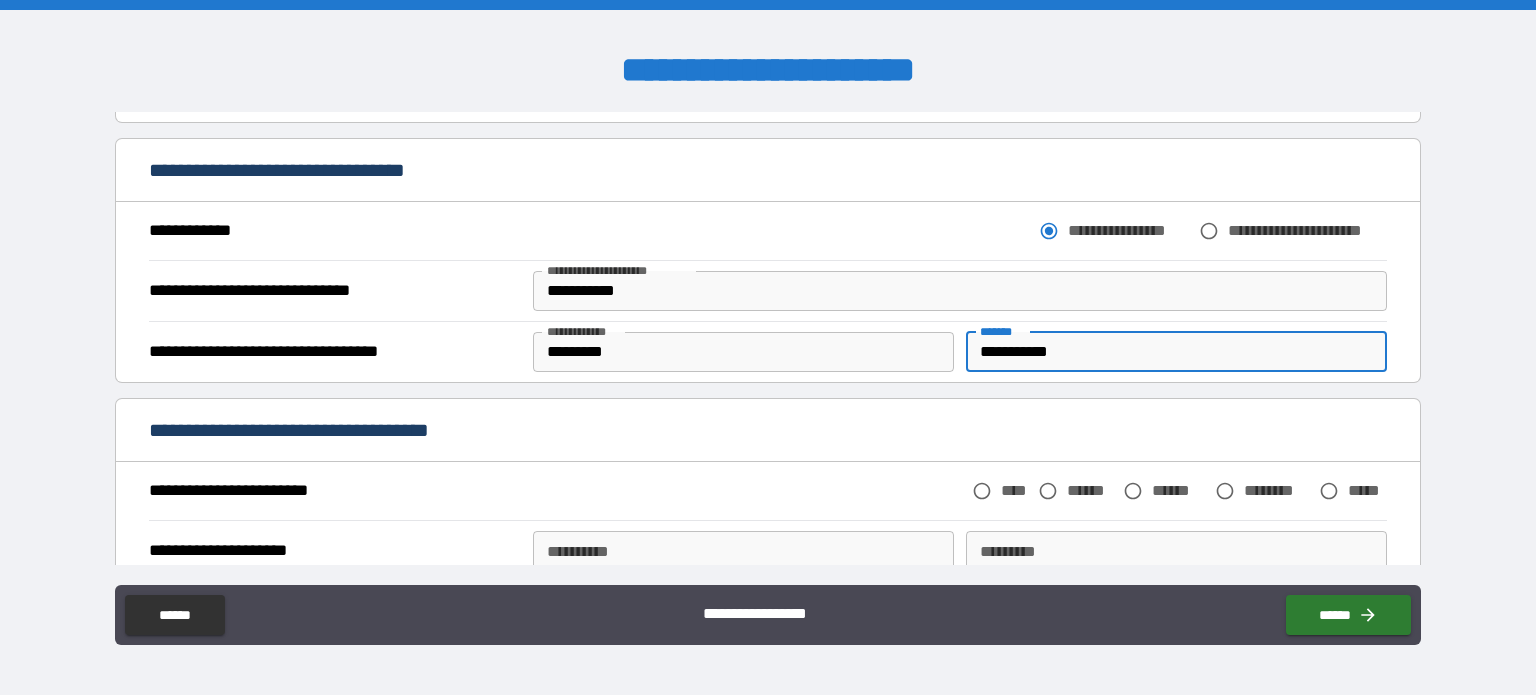 type on "**********" 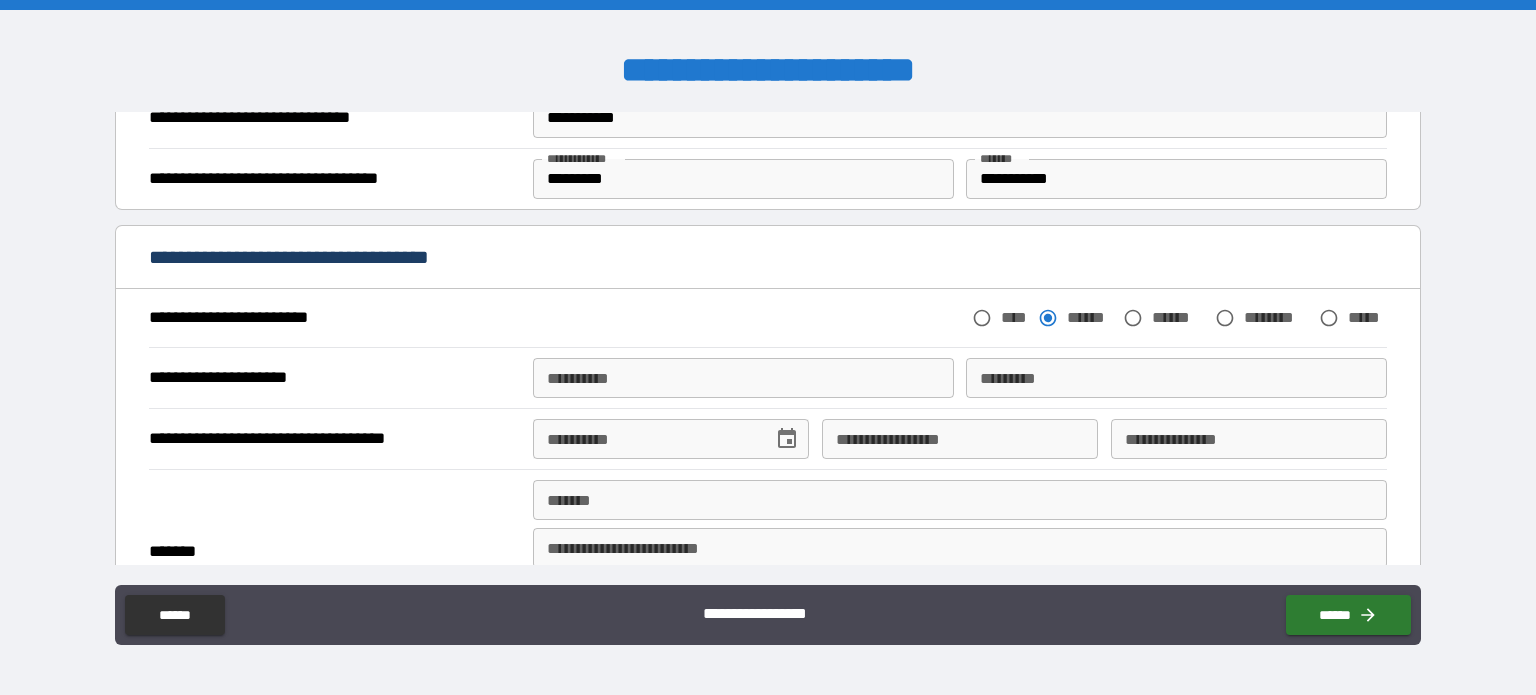 scroll, scrollTop: 446, scrollLeft: 0, axis: vertical 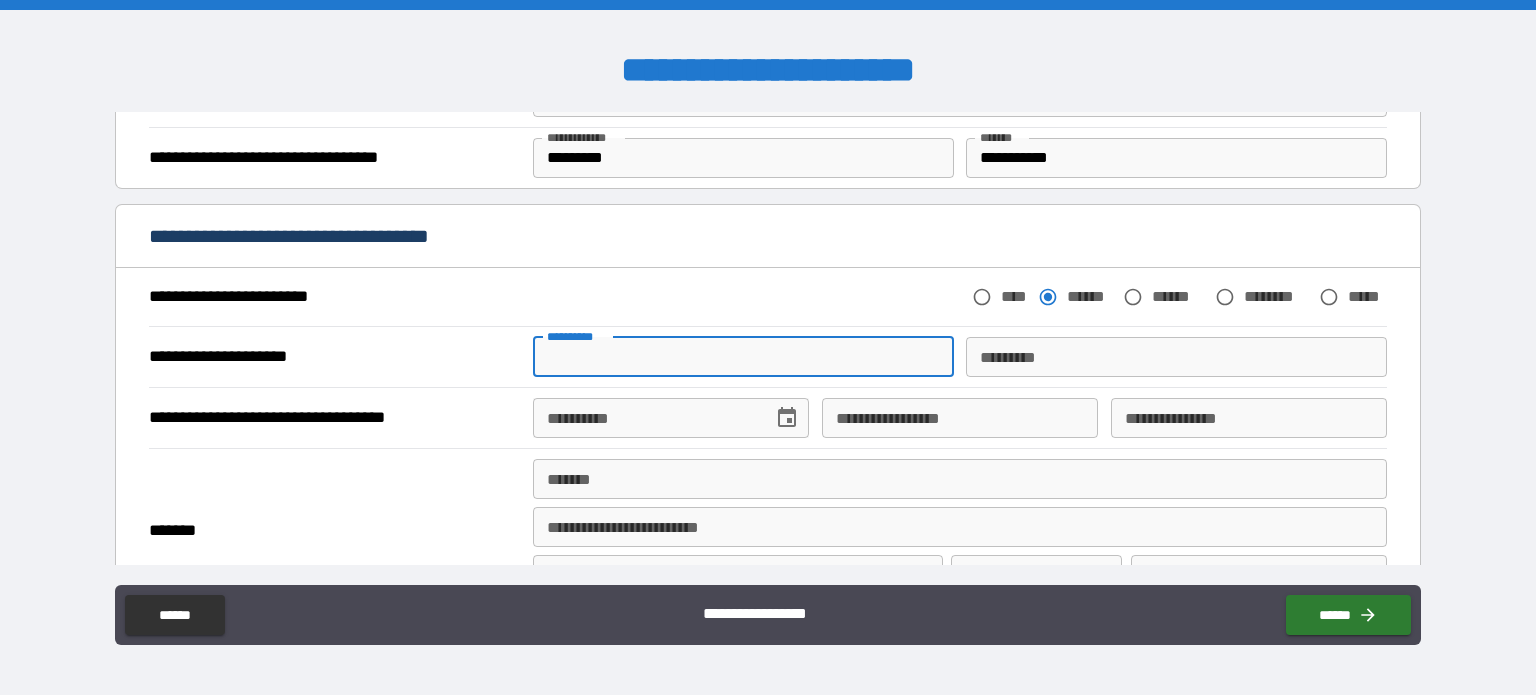 click on "**********" at bounding box center (743, 357) 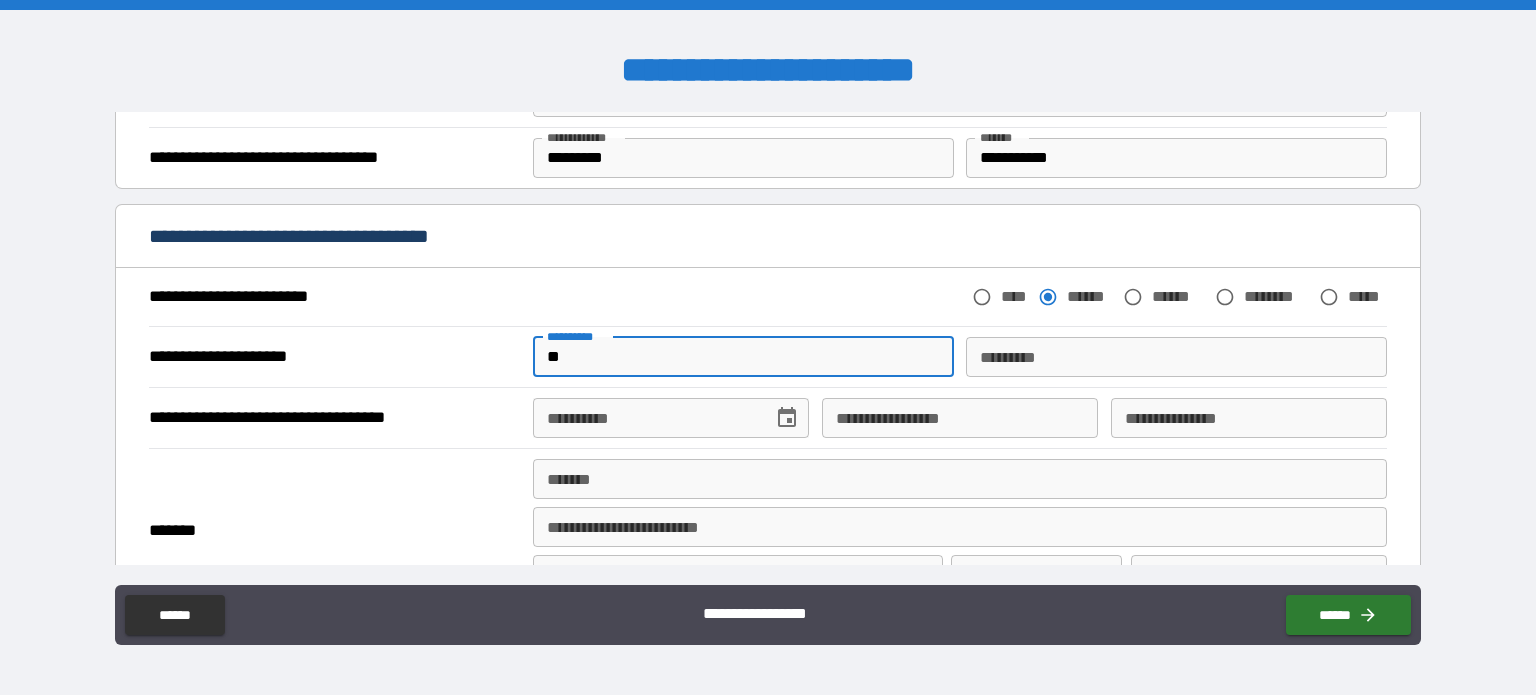 type on "*" 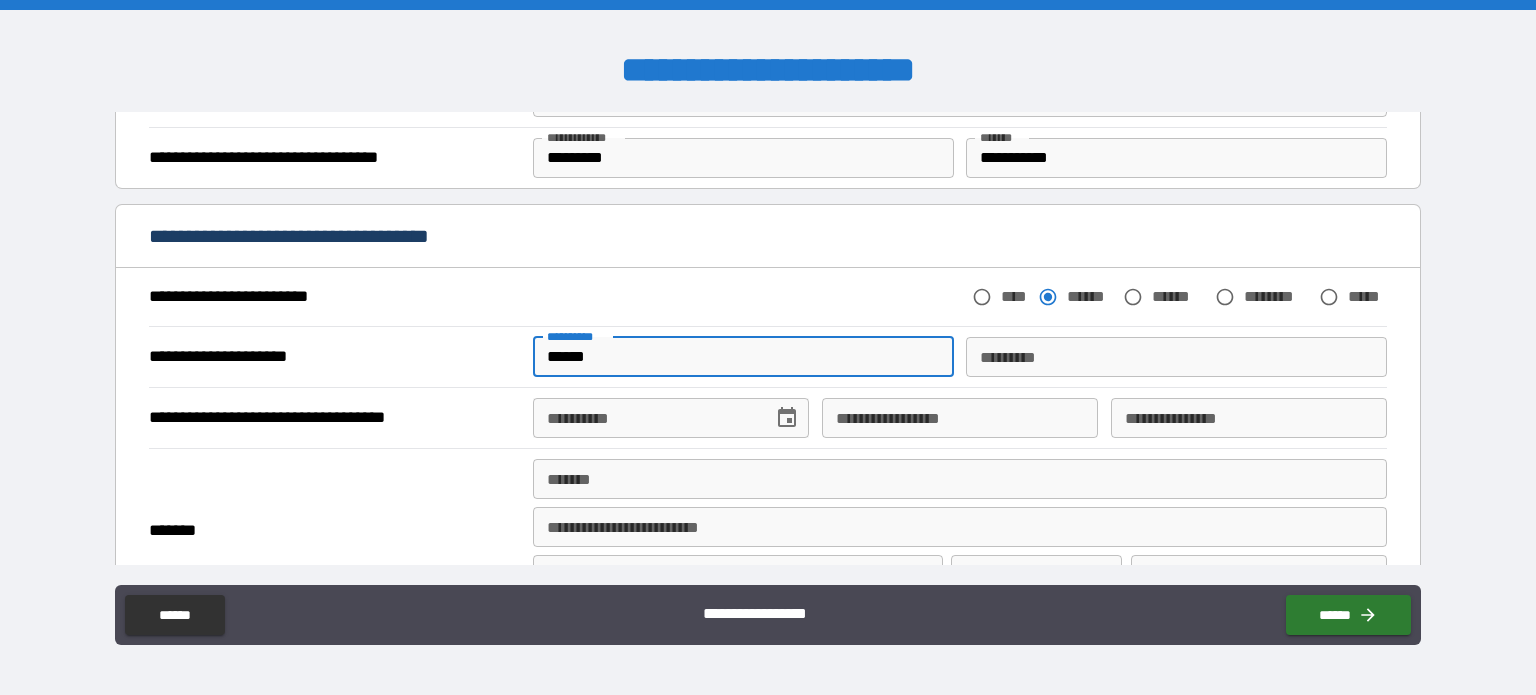 type on "******" 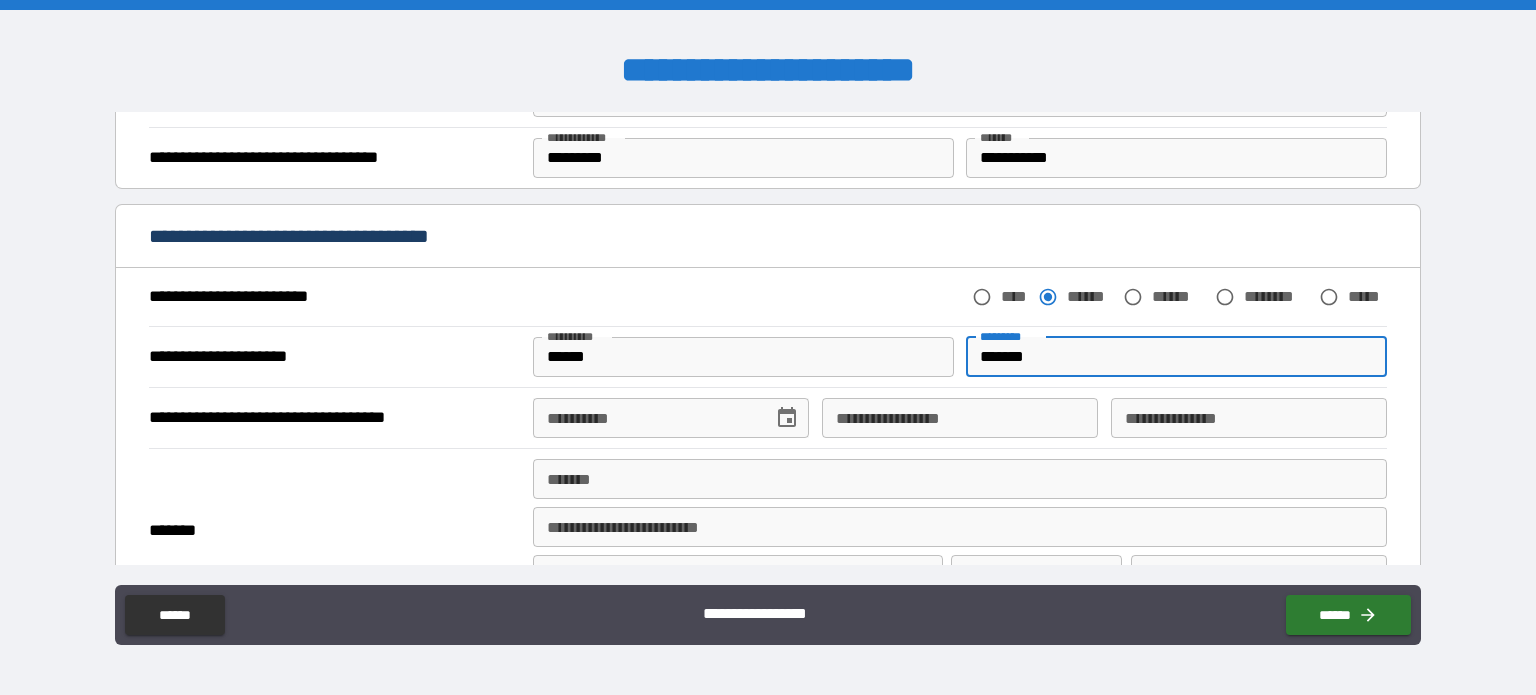 type on "*******" 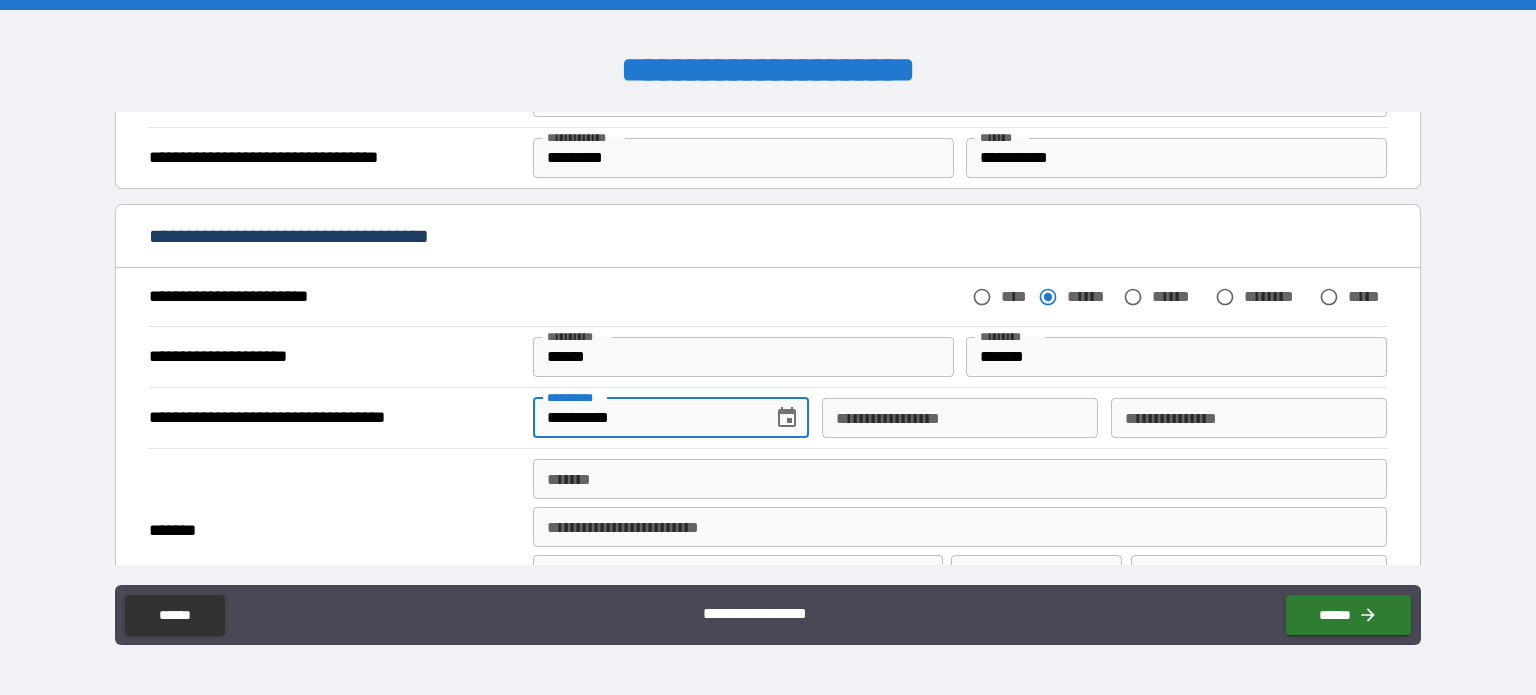 type on "**********" 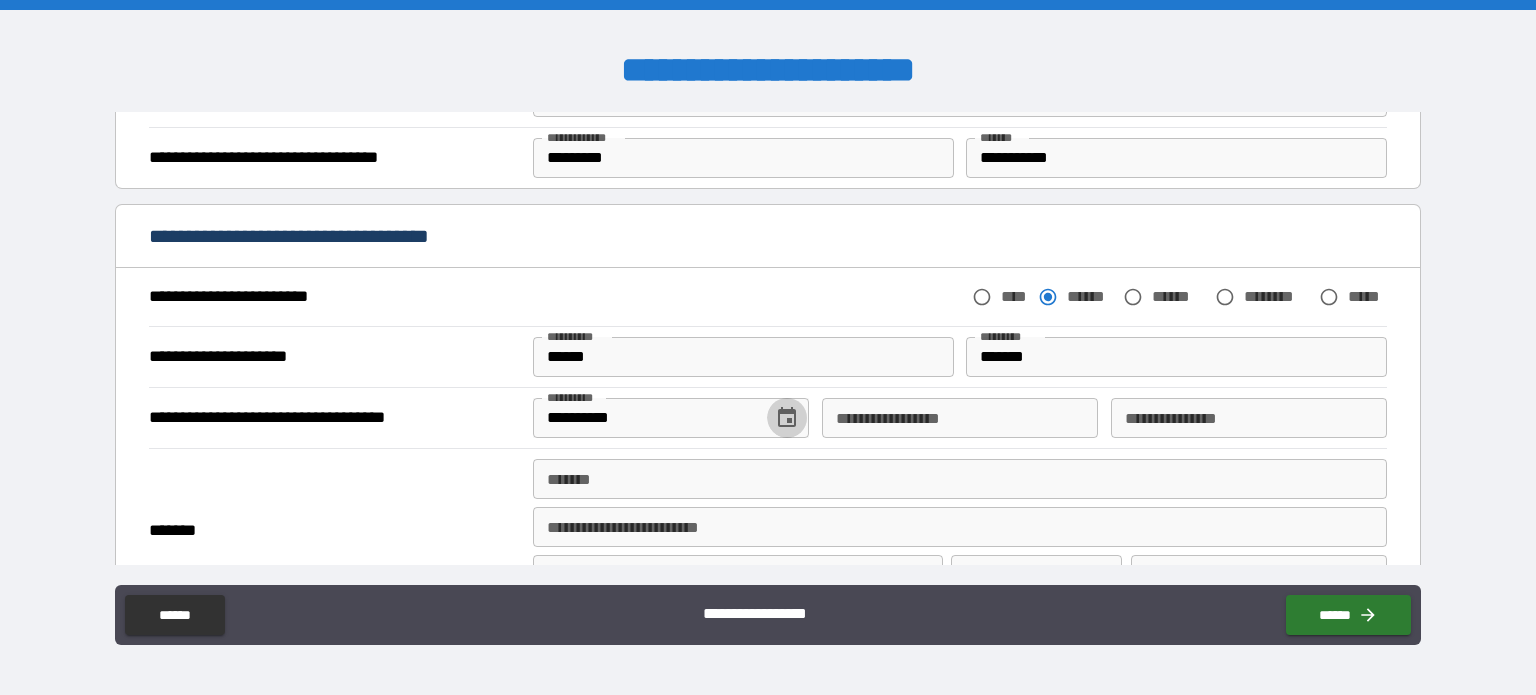 type 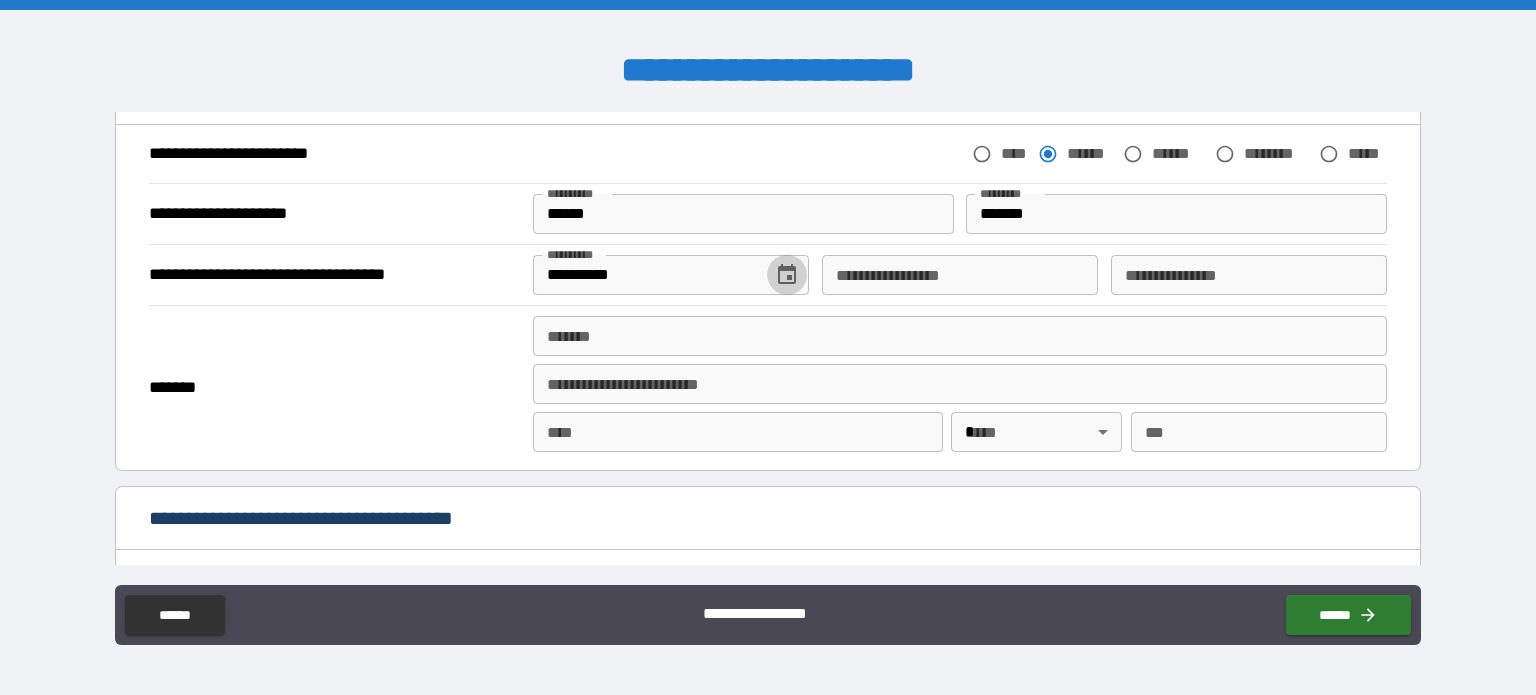 scroll, scrollTop: 595, scrollLeft: 0, axis: vertical 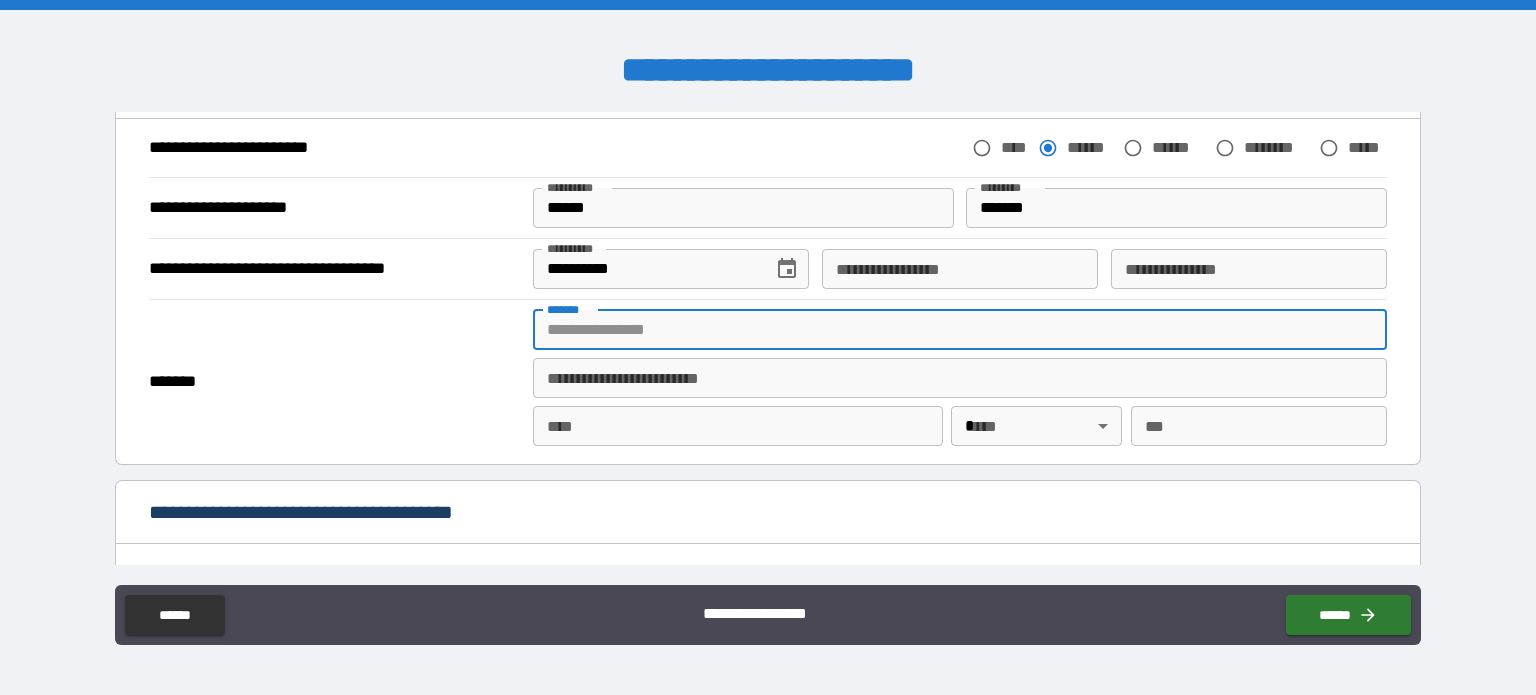 click on "*******" at bounding box center (960, 330) 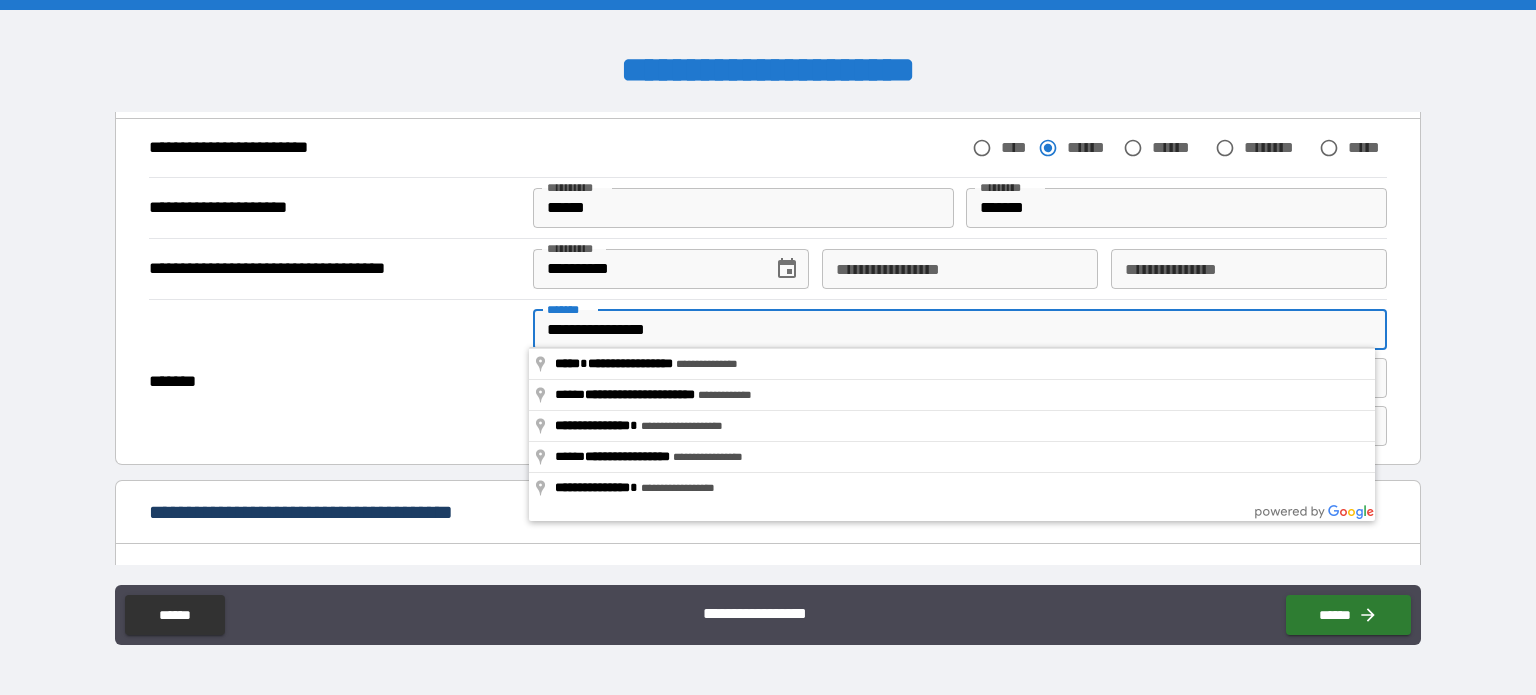 type on "**********" 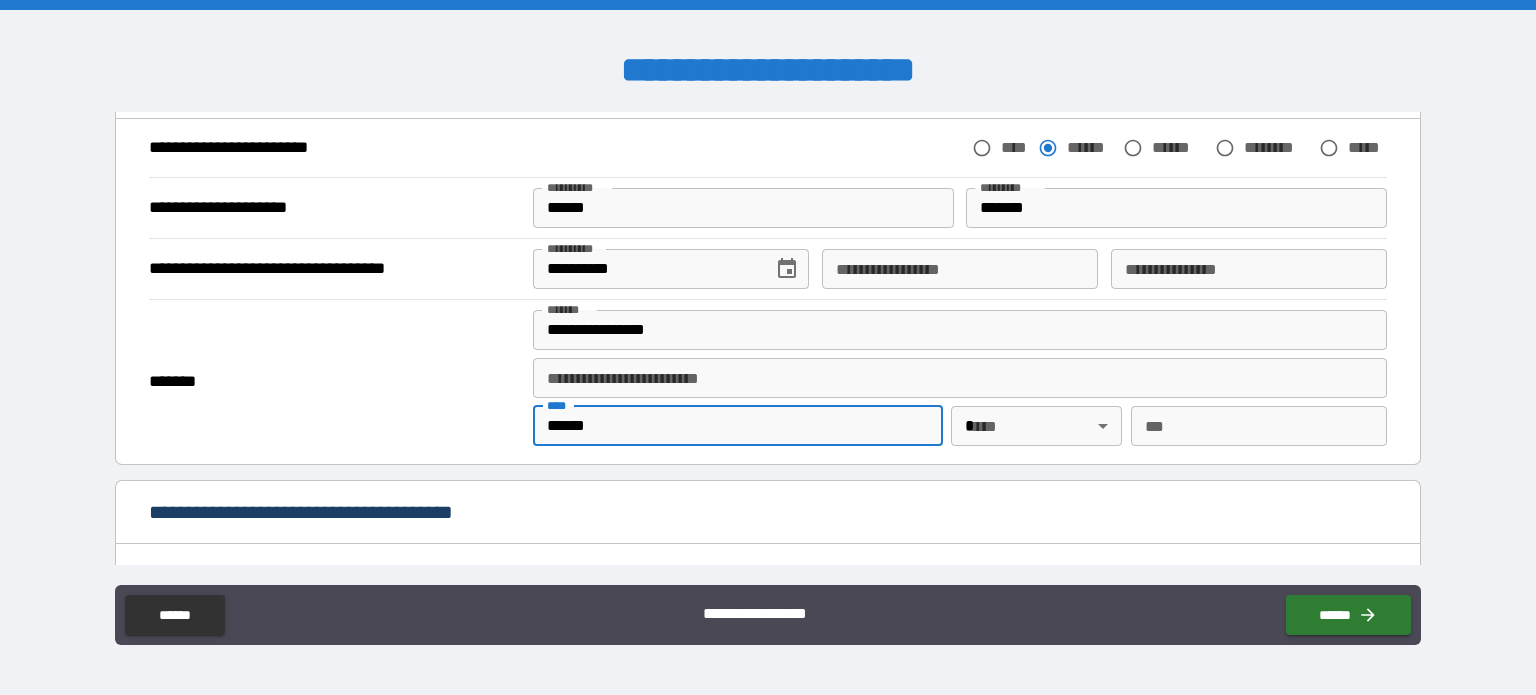 type on "******" 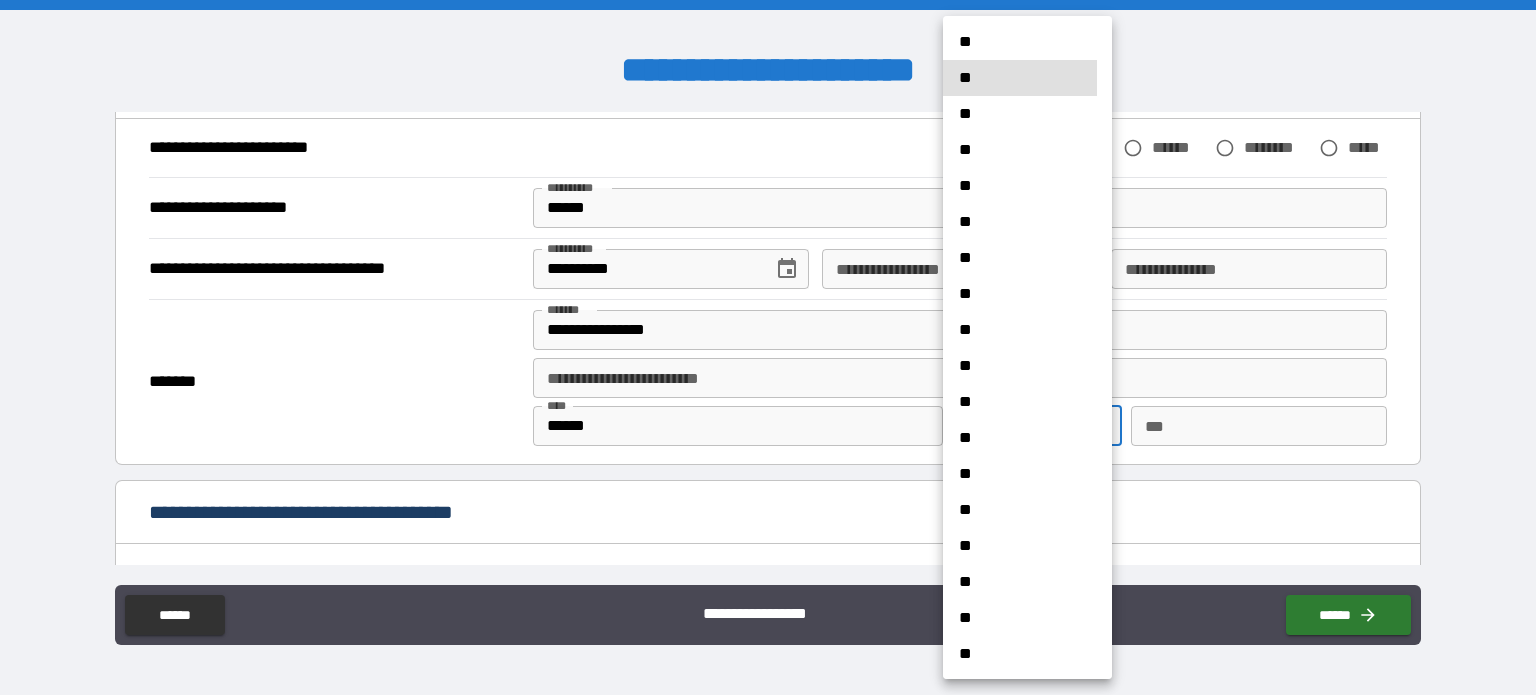 type 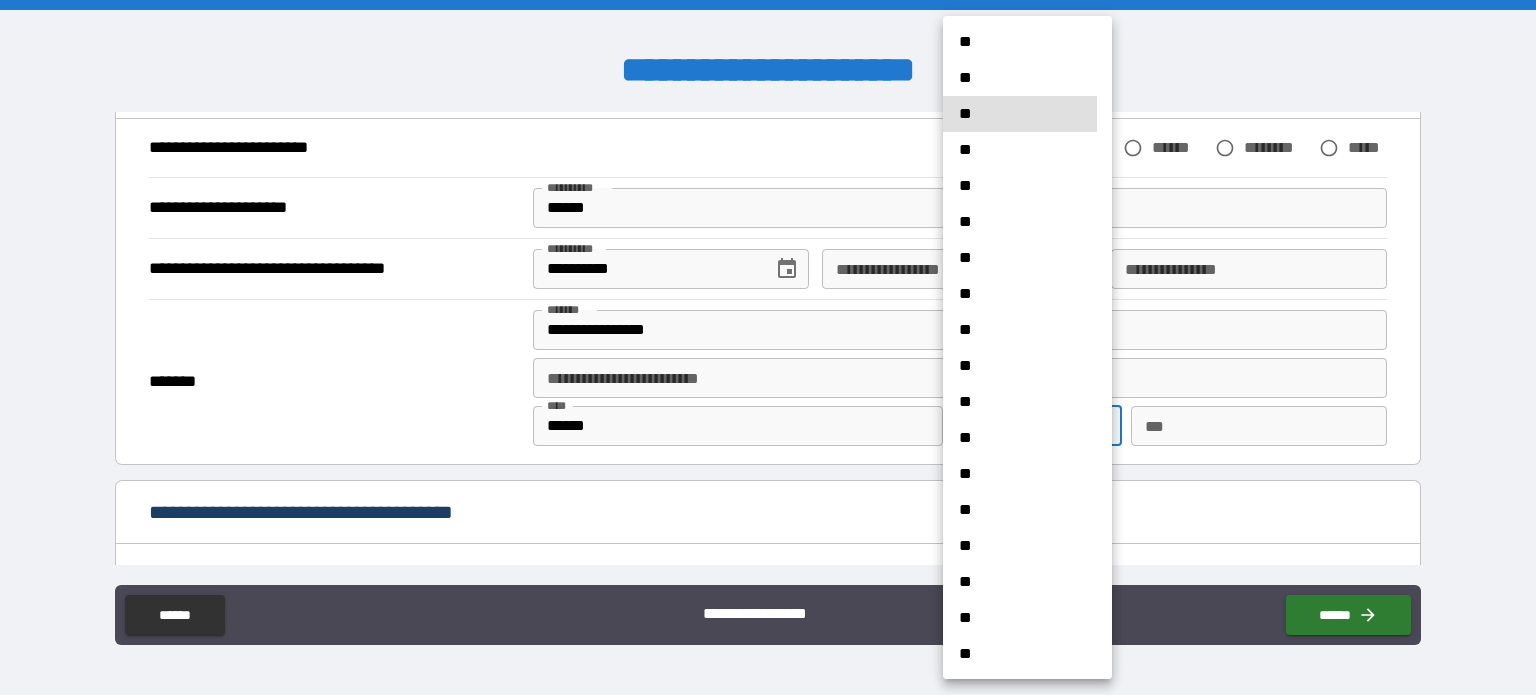 type 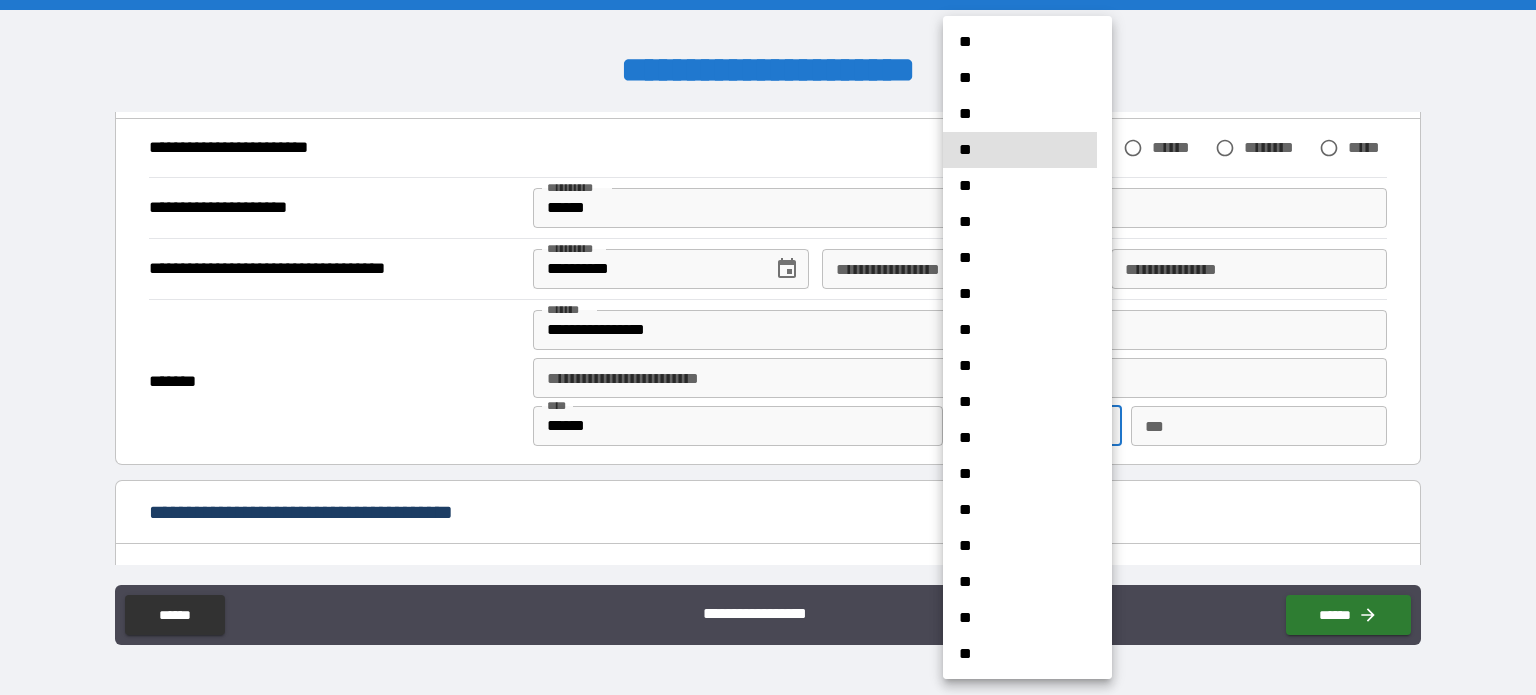type 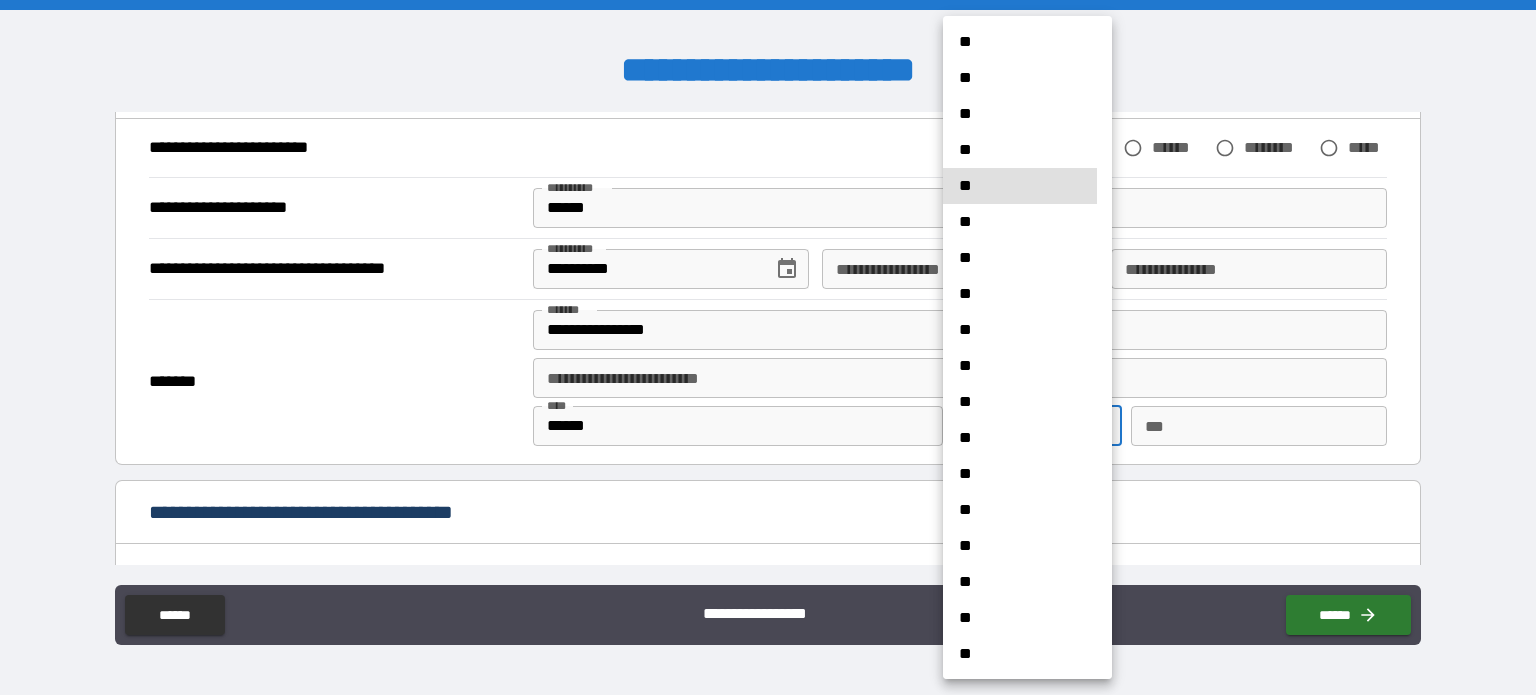 type 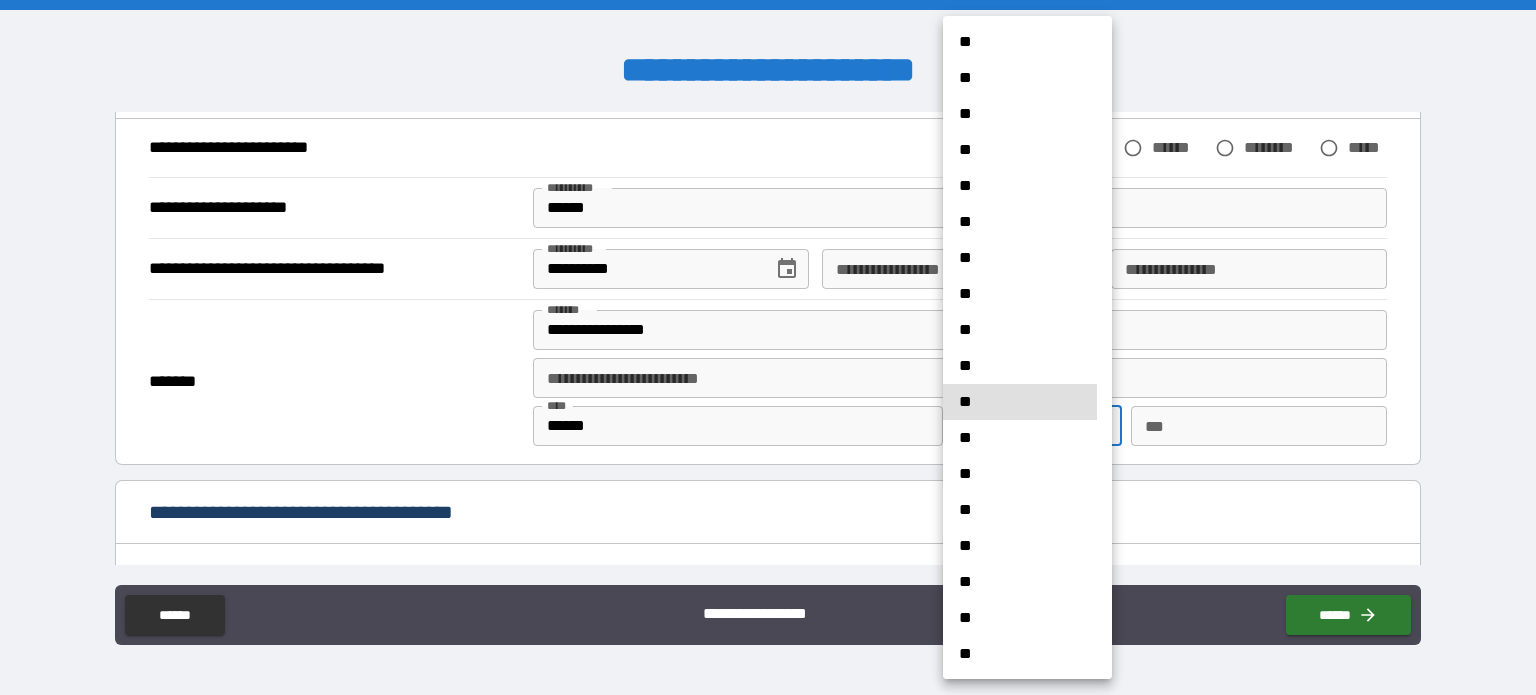 type 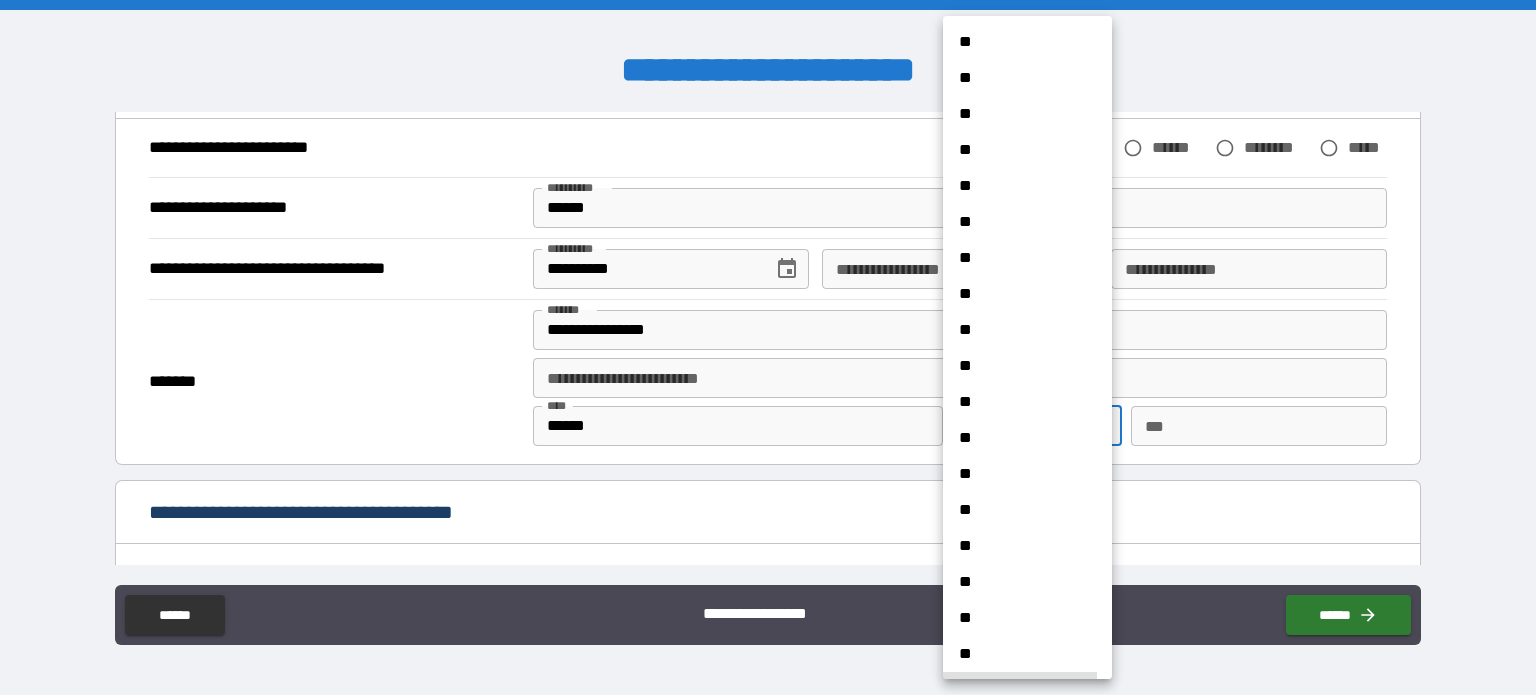 type 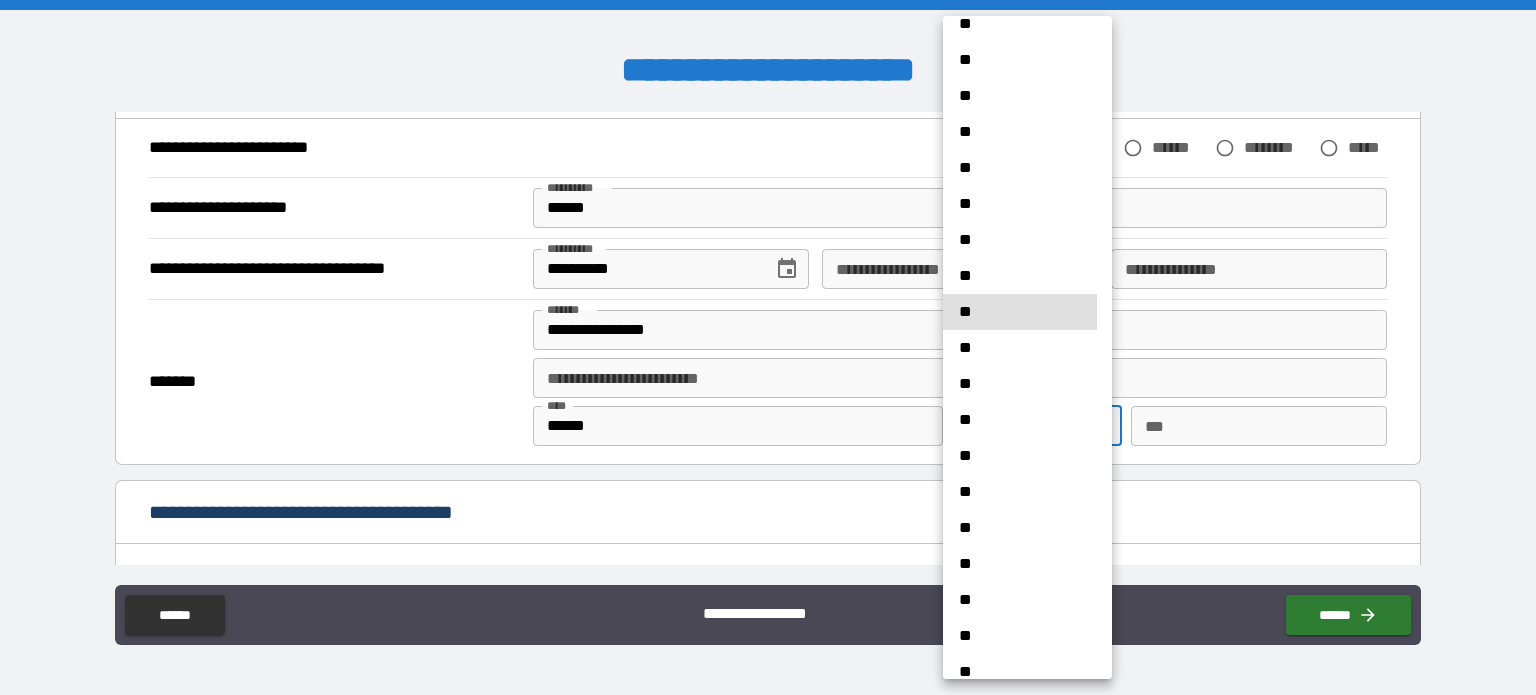 type 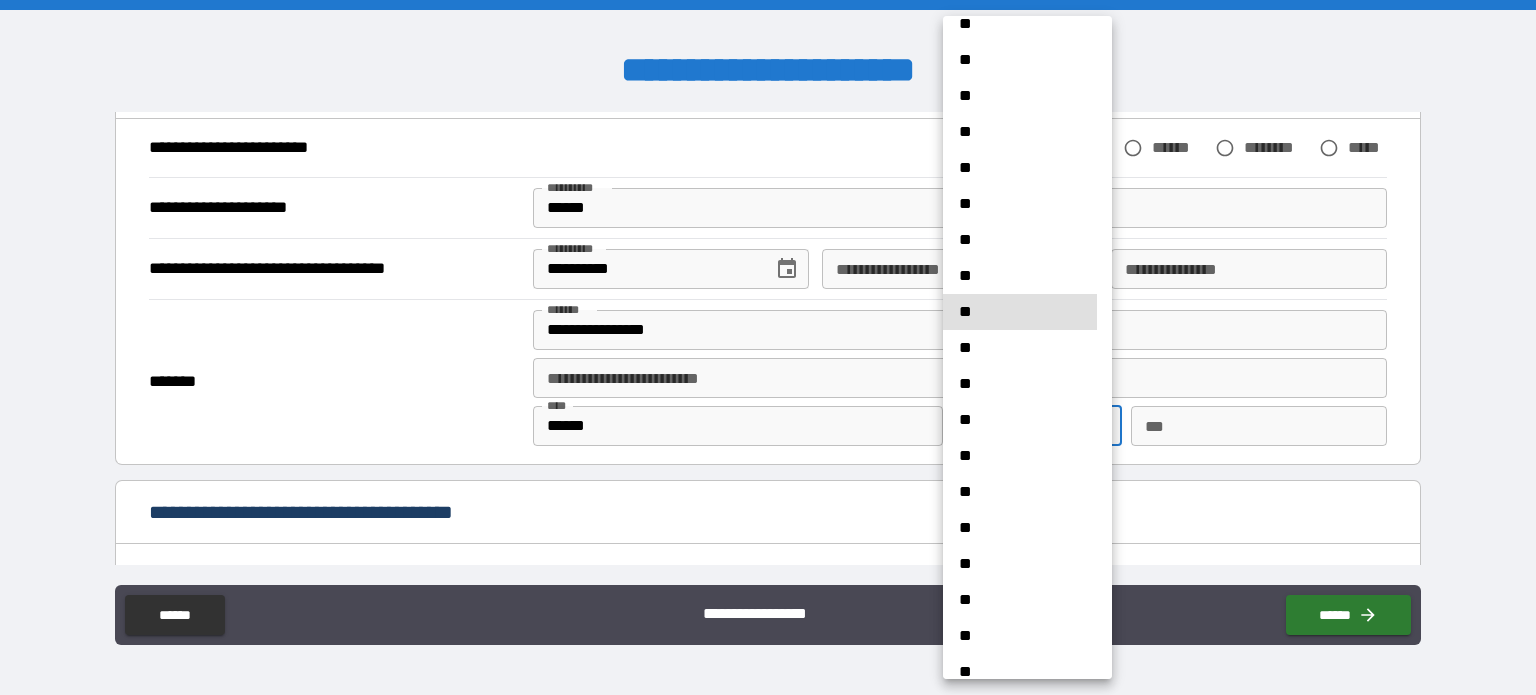 type 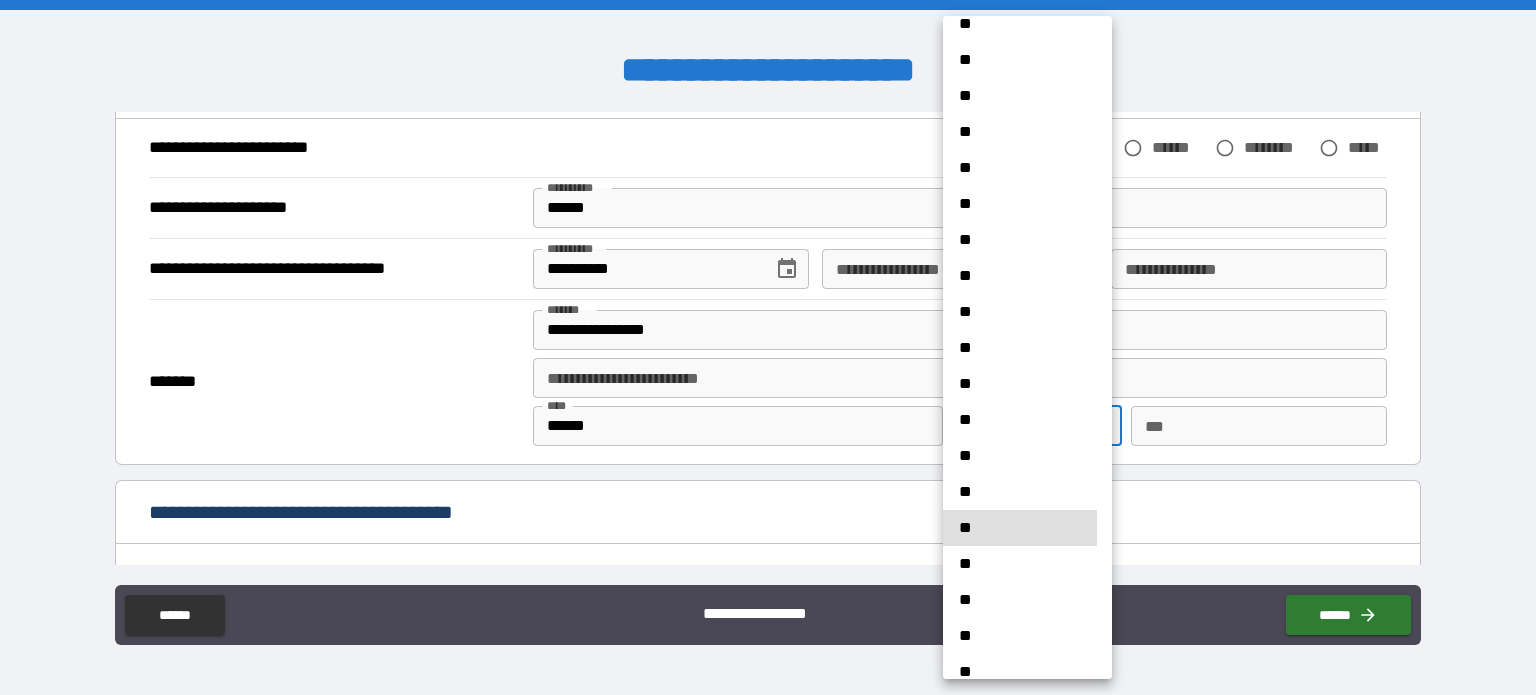 type 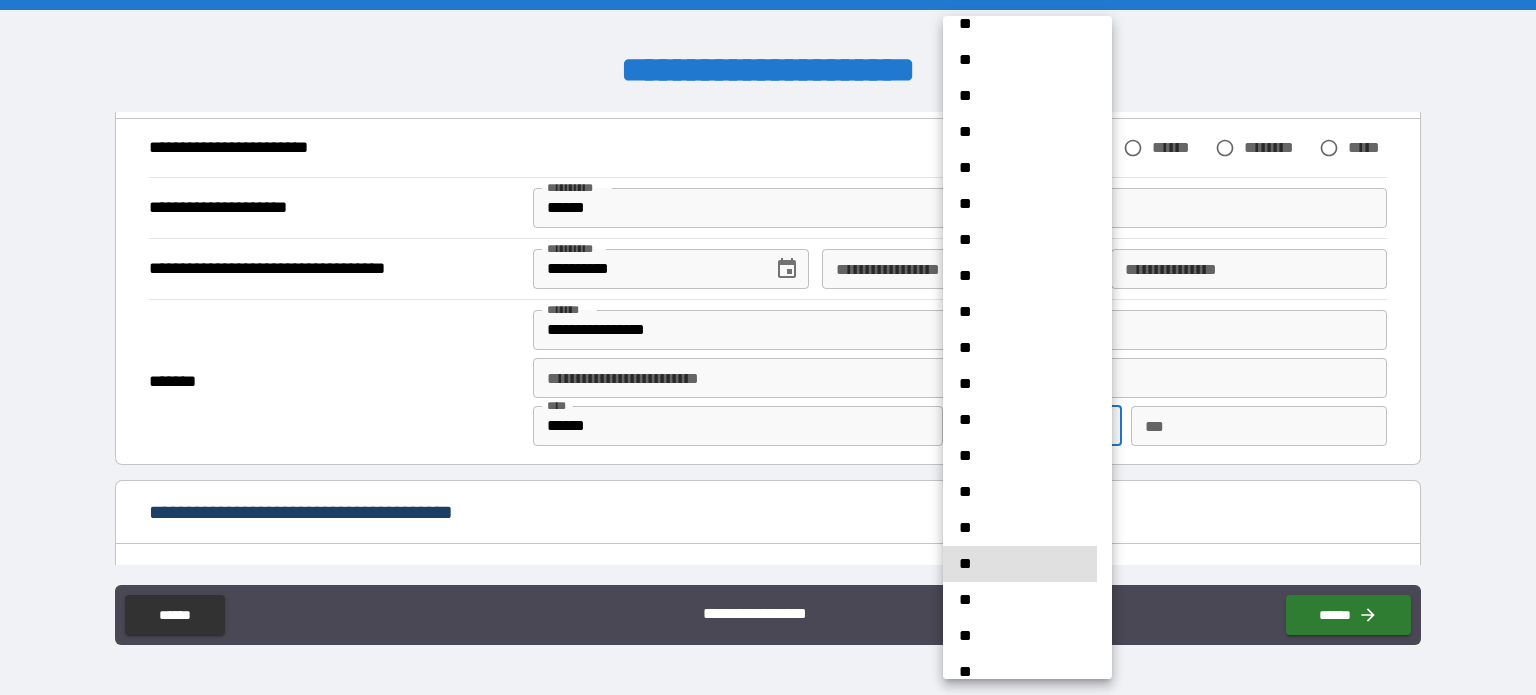type 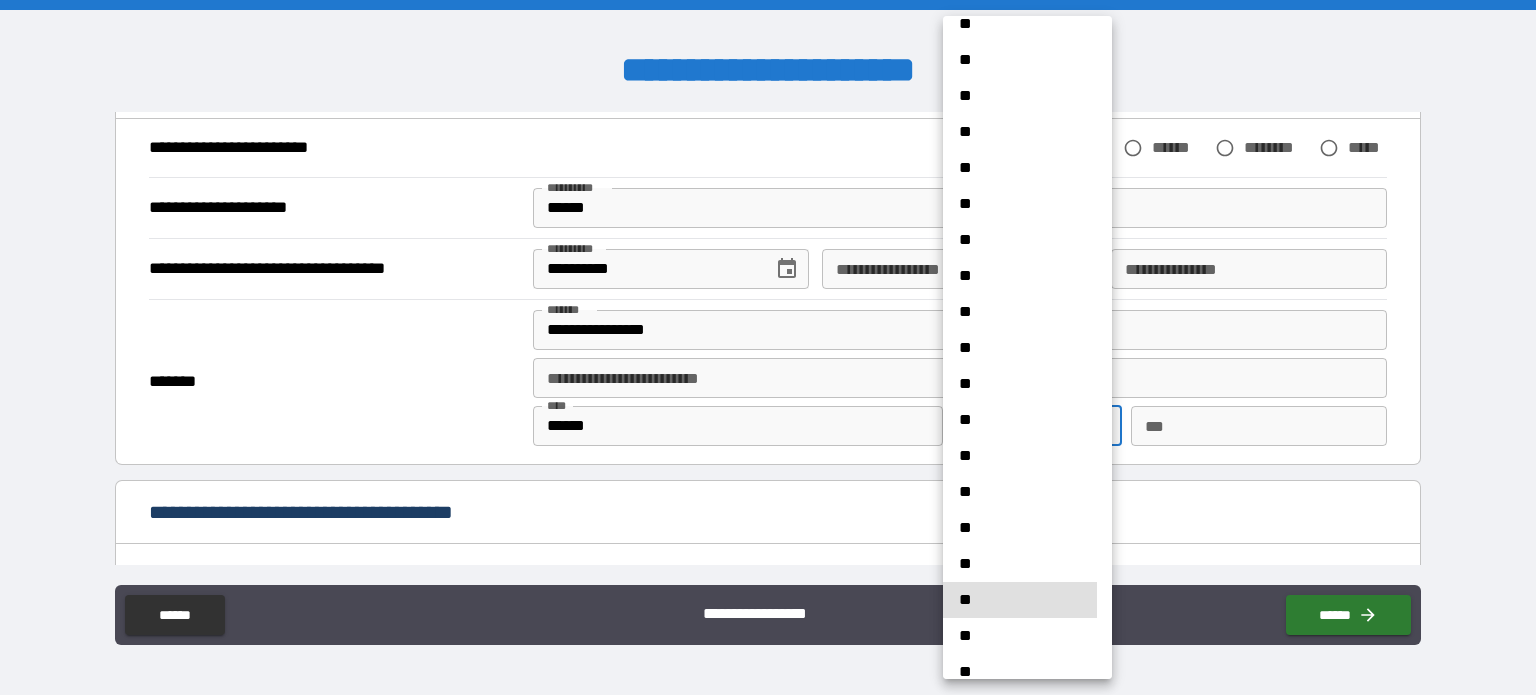 type 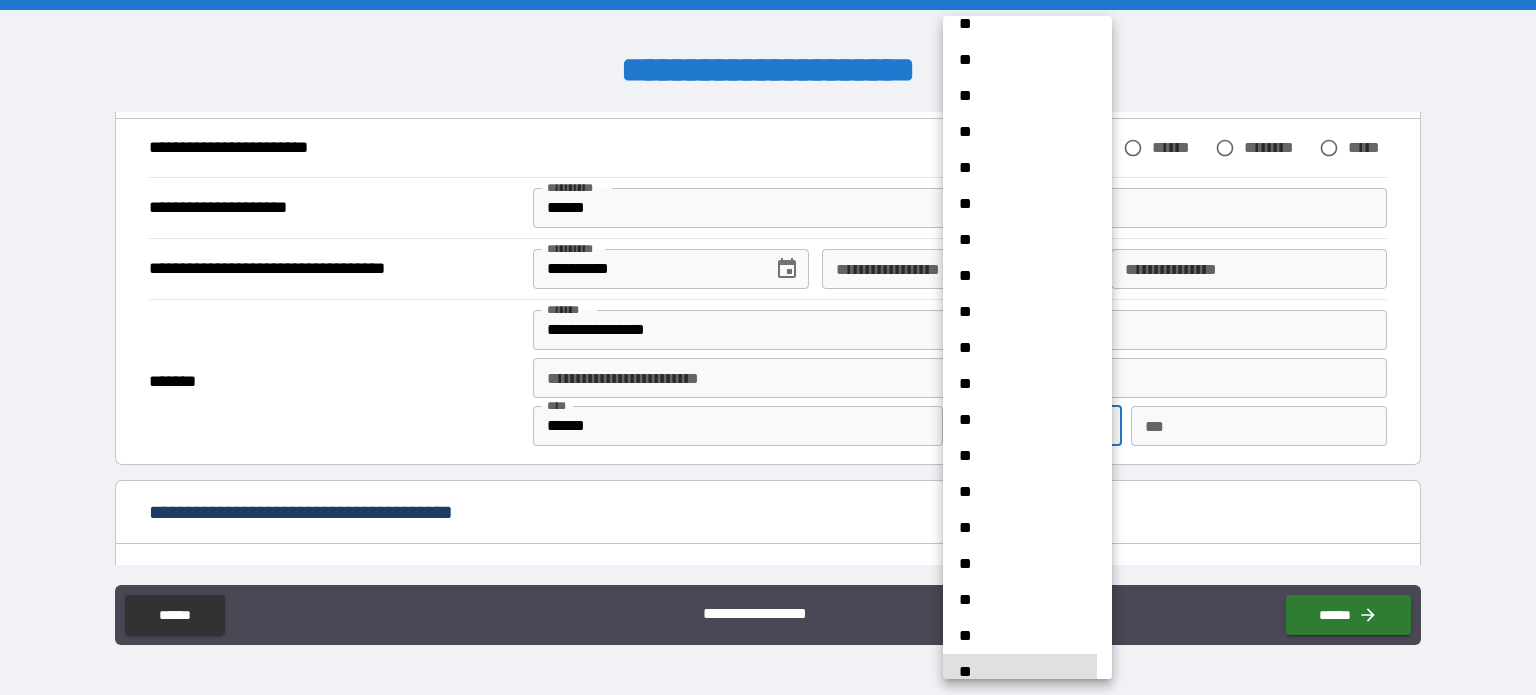 scroll, scrollTop: 738, scrollLeft: 0, axis: vertical 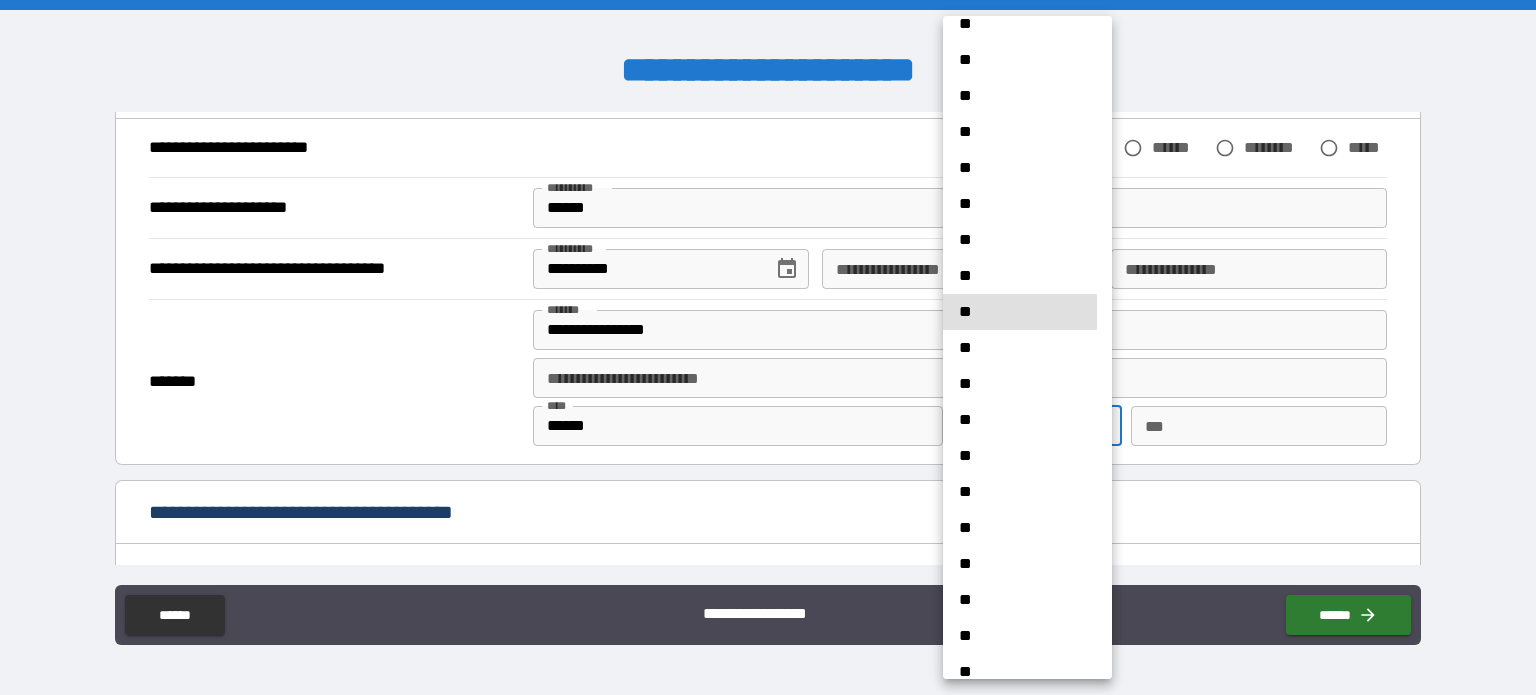 type 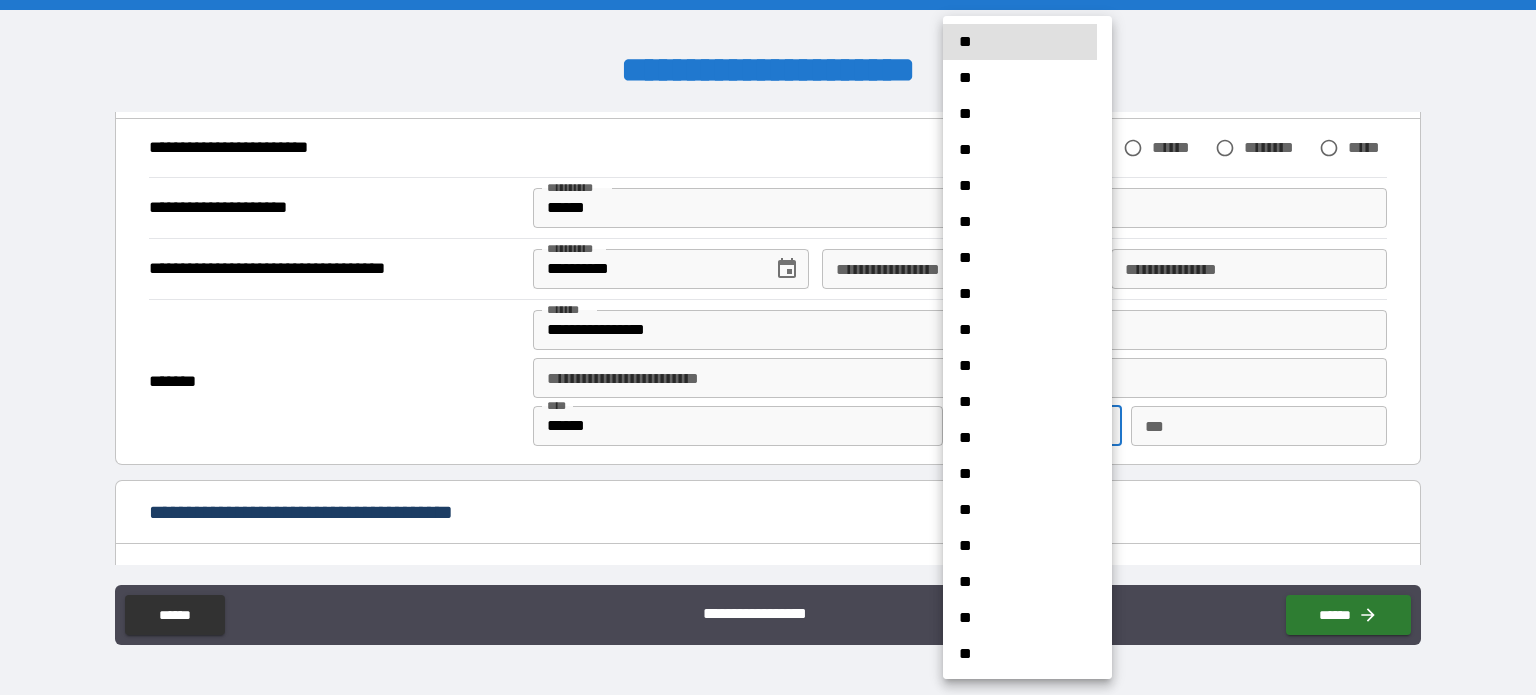 click on "[FIRST] [LAST] [EMAIL] [PHONE] [ADDRESS] [CITY] [STATE] [ZIP] [COUNTRY] [SSN] [DLN] [CC] [DOB] [AGE] [TIME]" at bounding box center (768, 347) 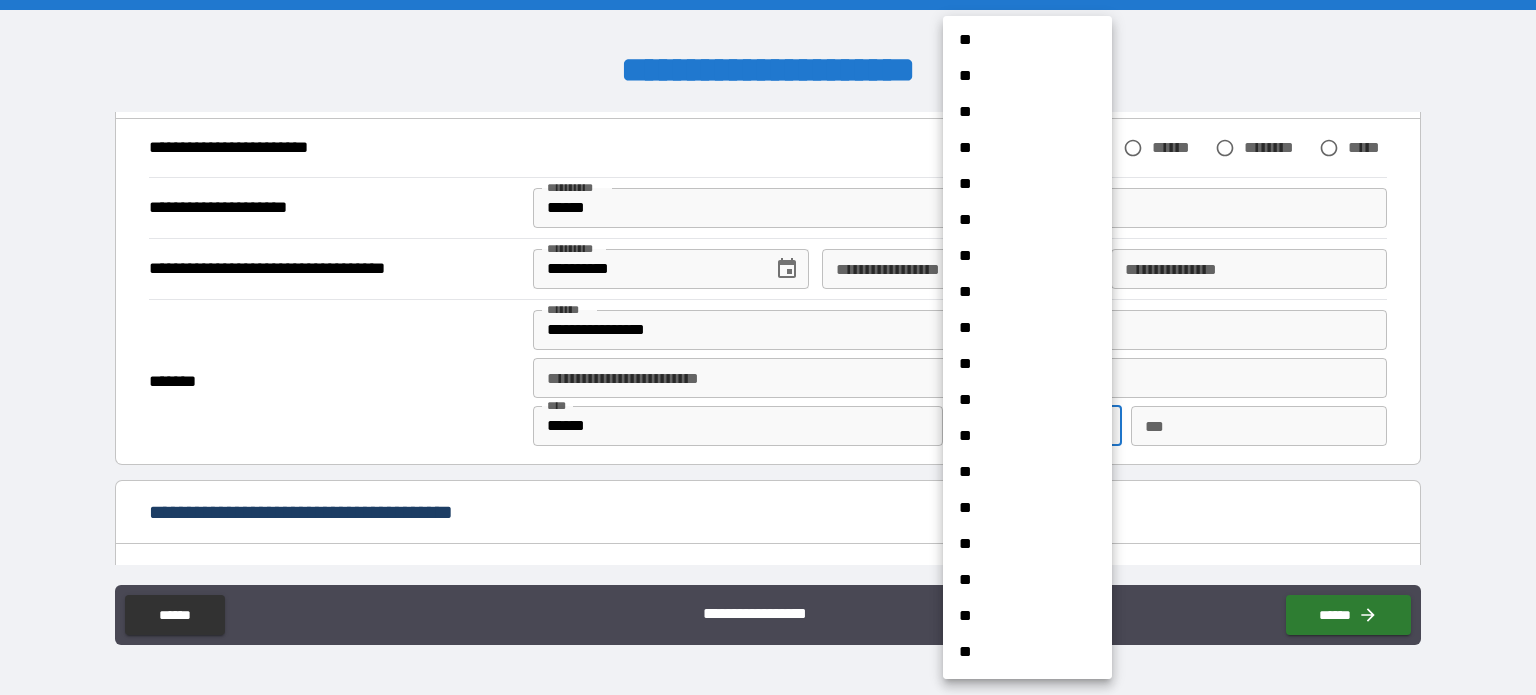scroll, scrollTop: 544, scrollLeft: 0, axis: vertical 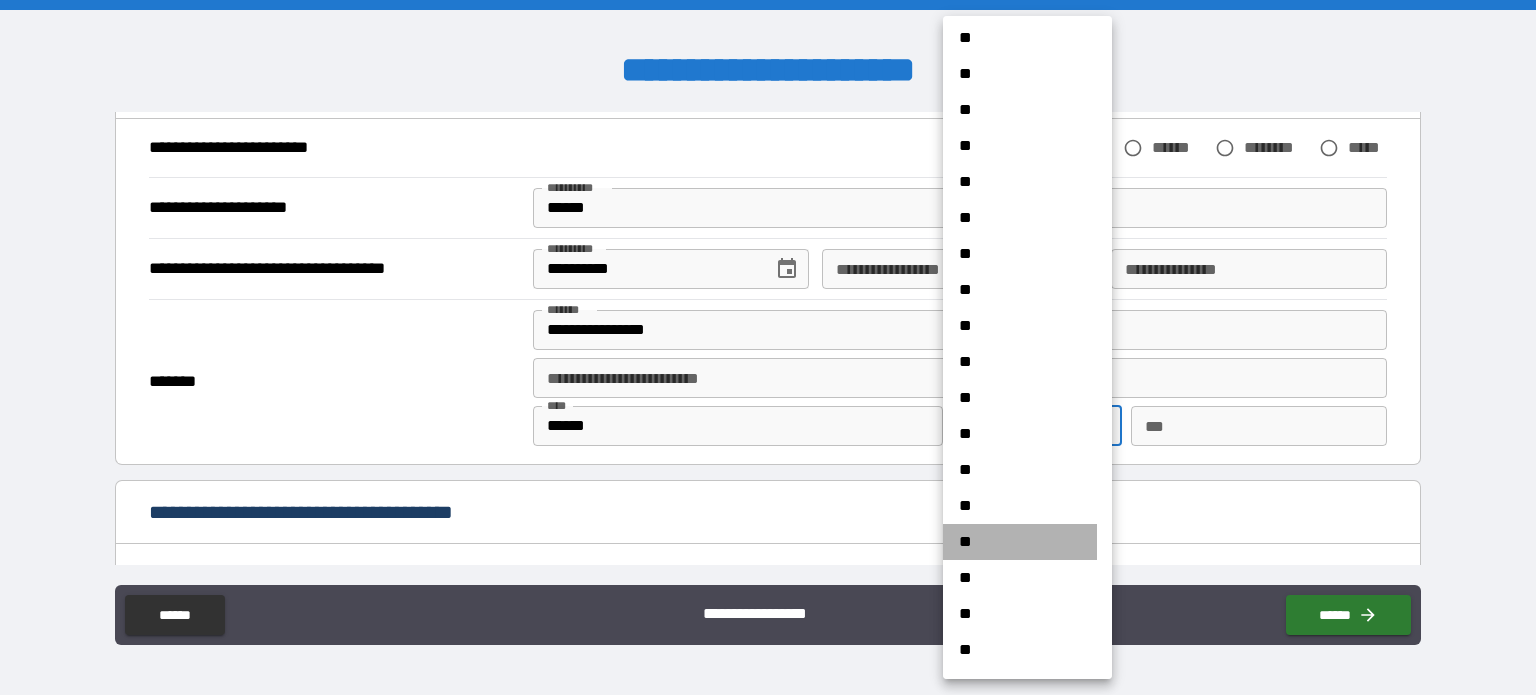 click on "**" at bounding box center [1020, 542] 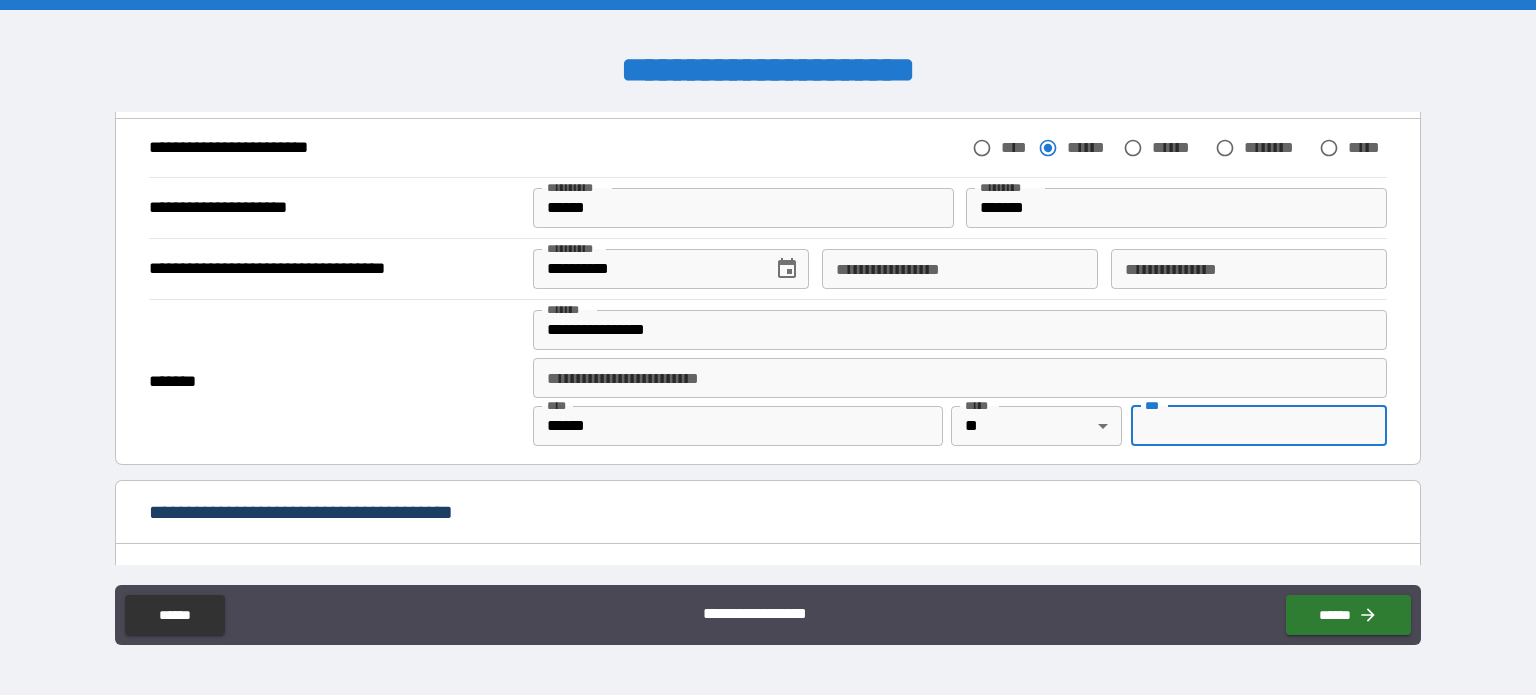click on "***" at bounding box center (1259, 426) 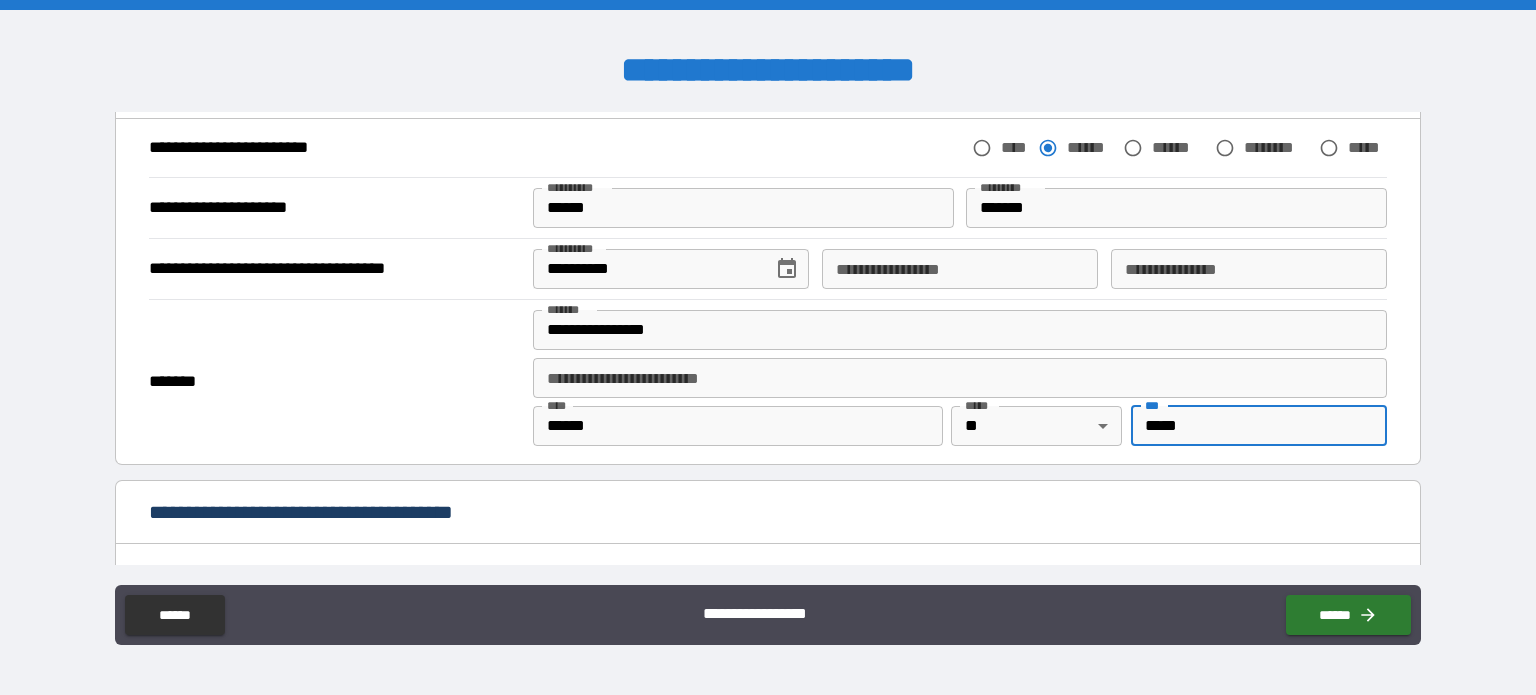 type on "*****" 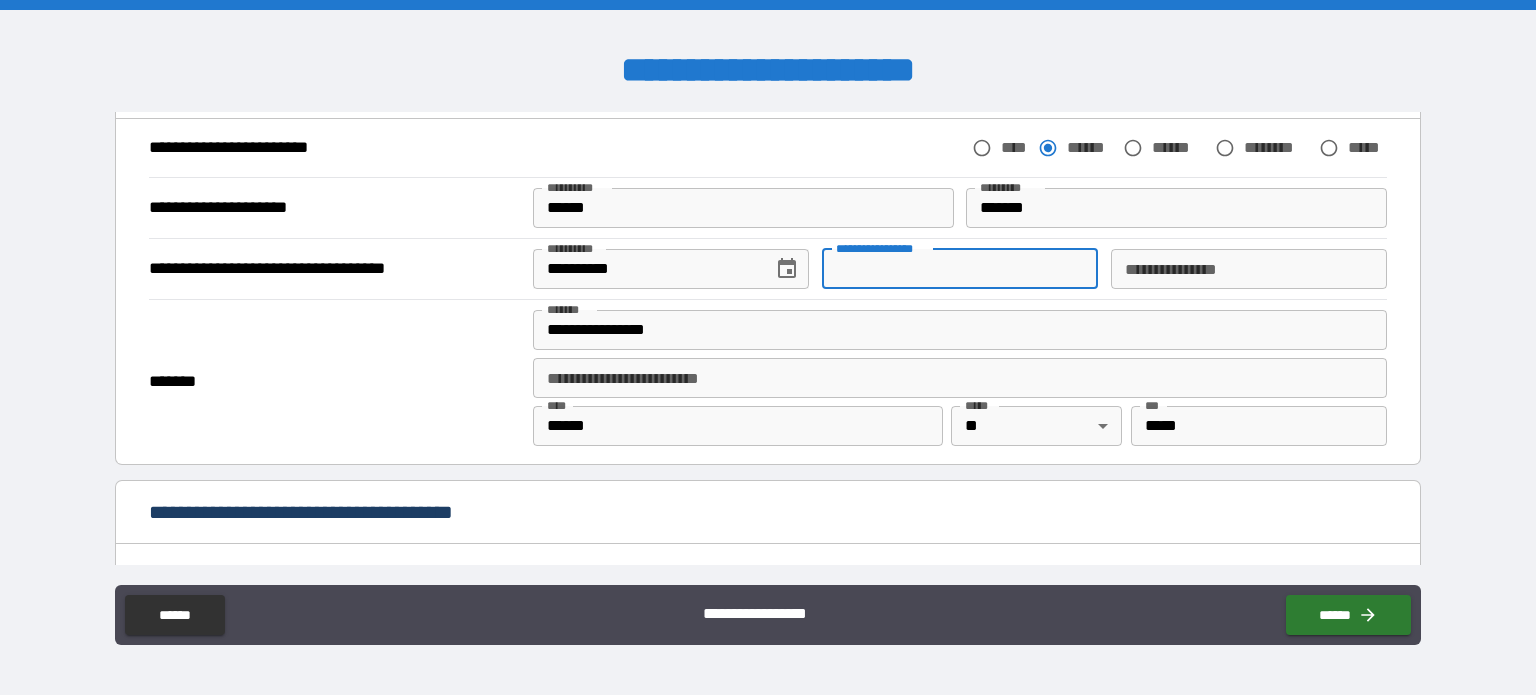 click on "**********" at bounding box center [960, 269] 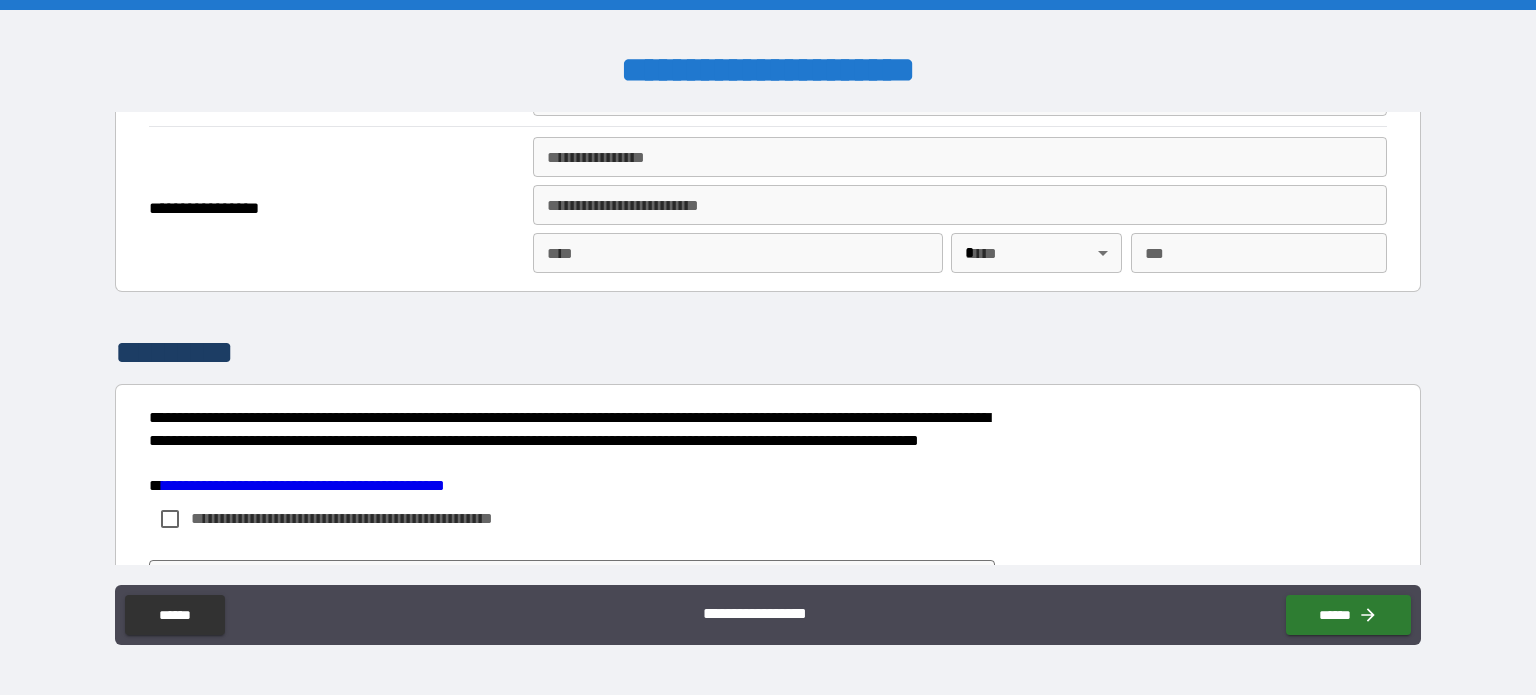 scroll, scrollTop: 2352, scrollLeft: 0, axis: vertical 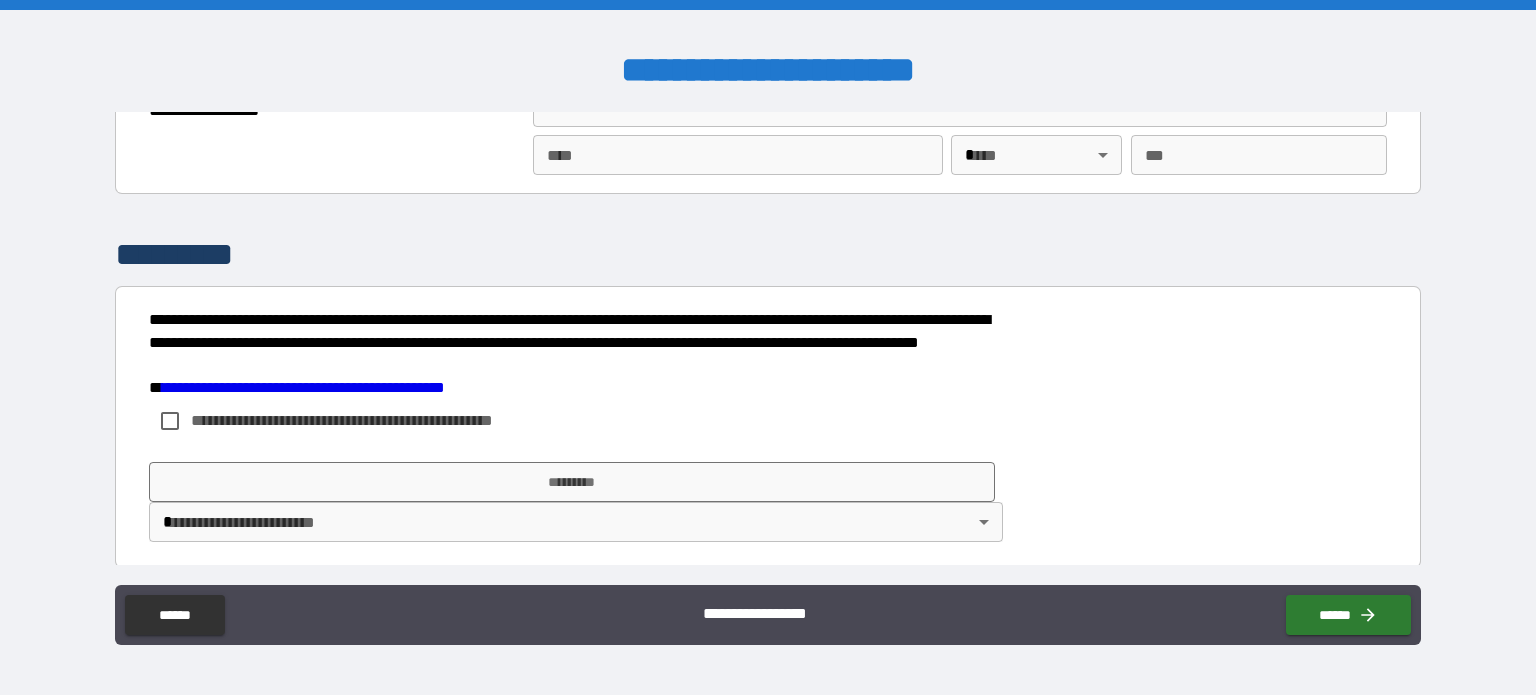 type on "**********" 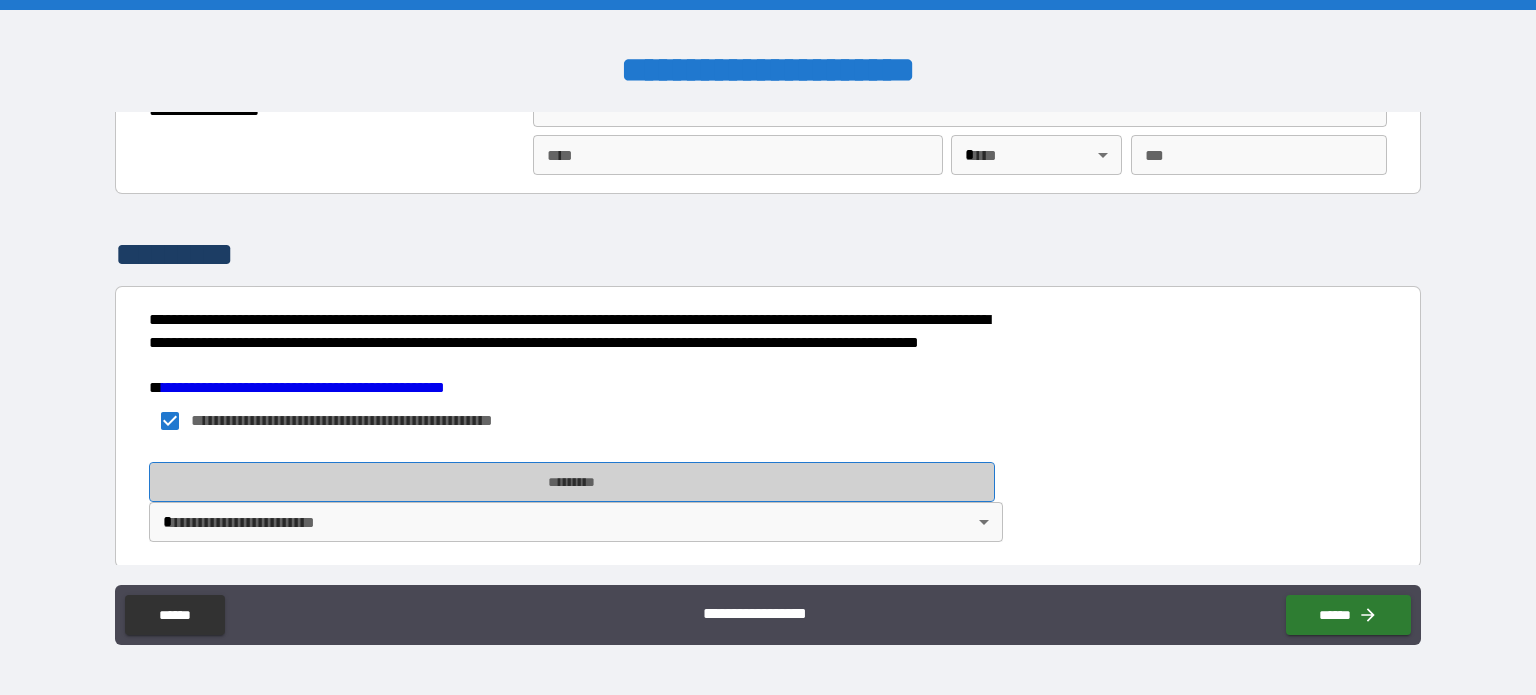 click on "*********" at bounding box center [572, 482] 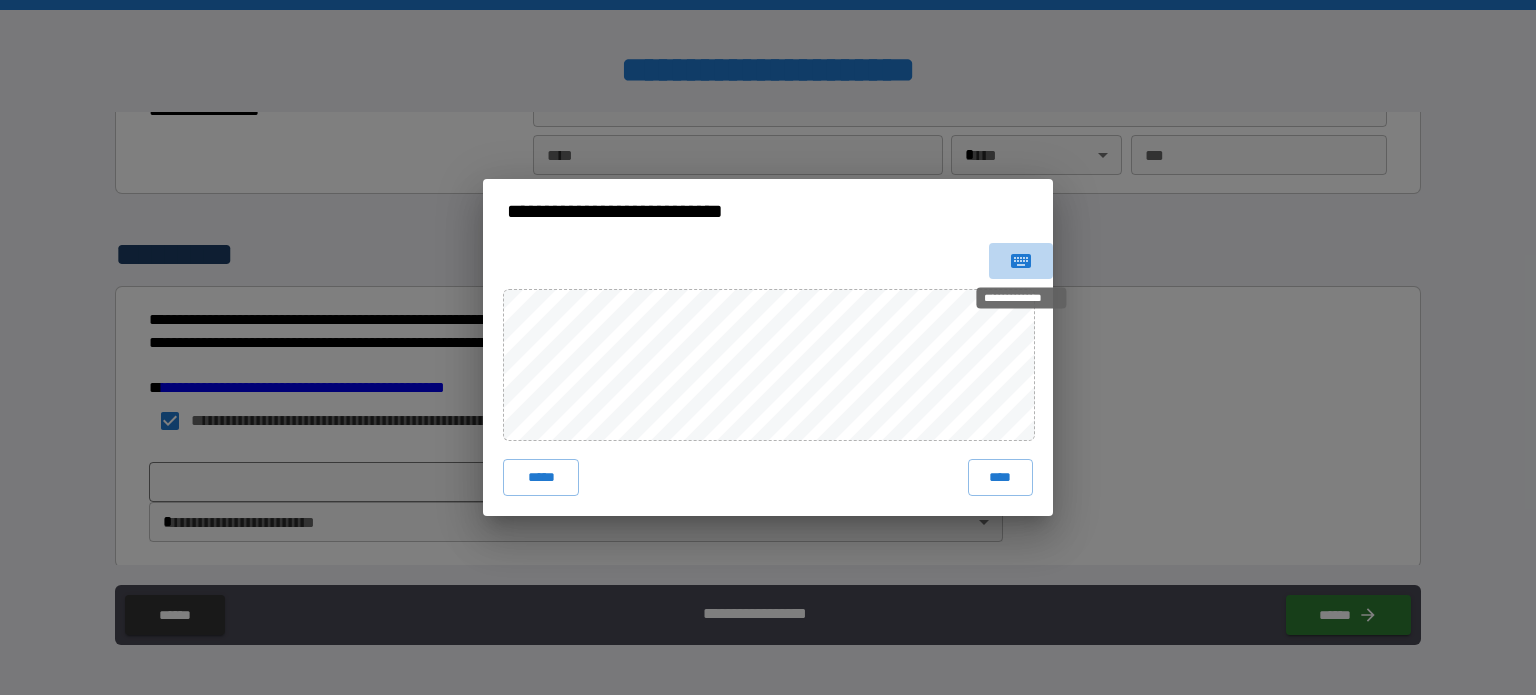 click 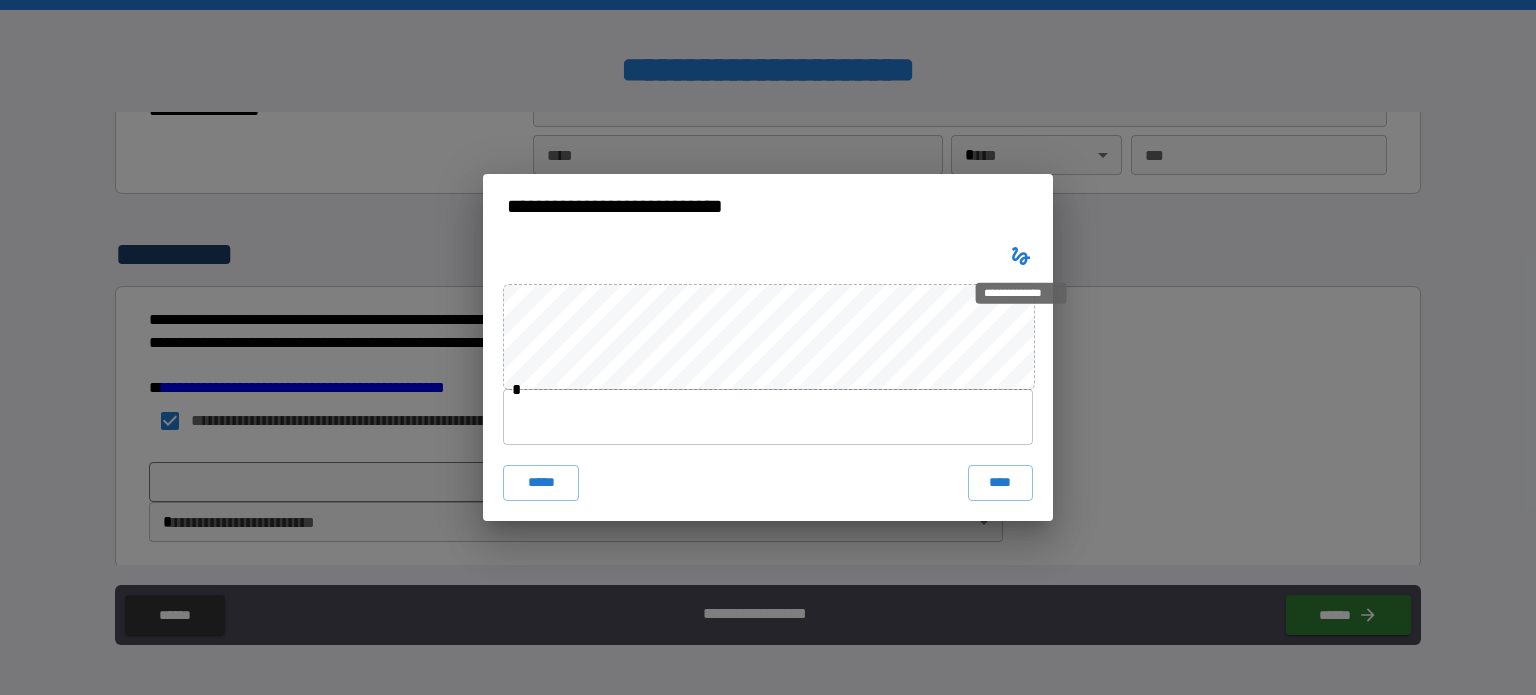 type 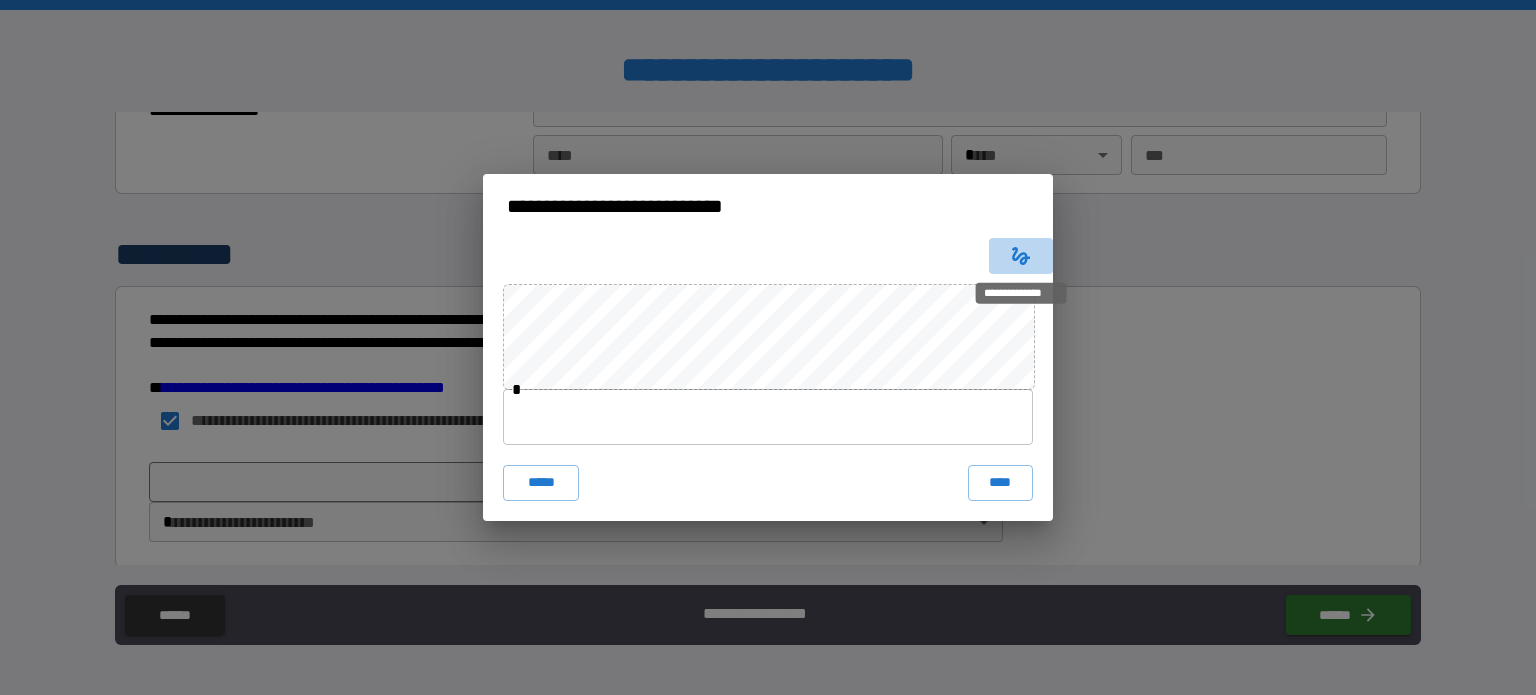click 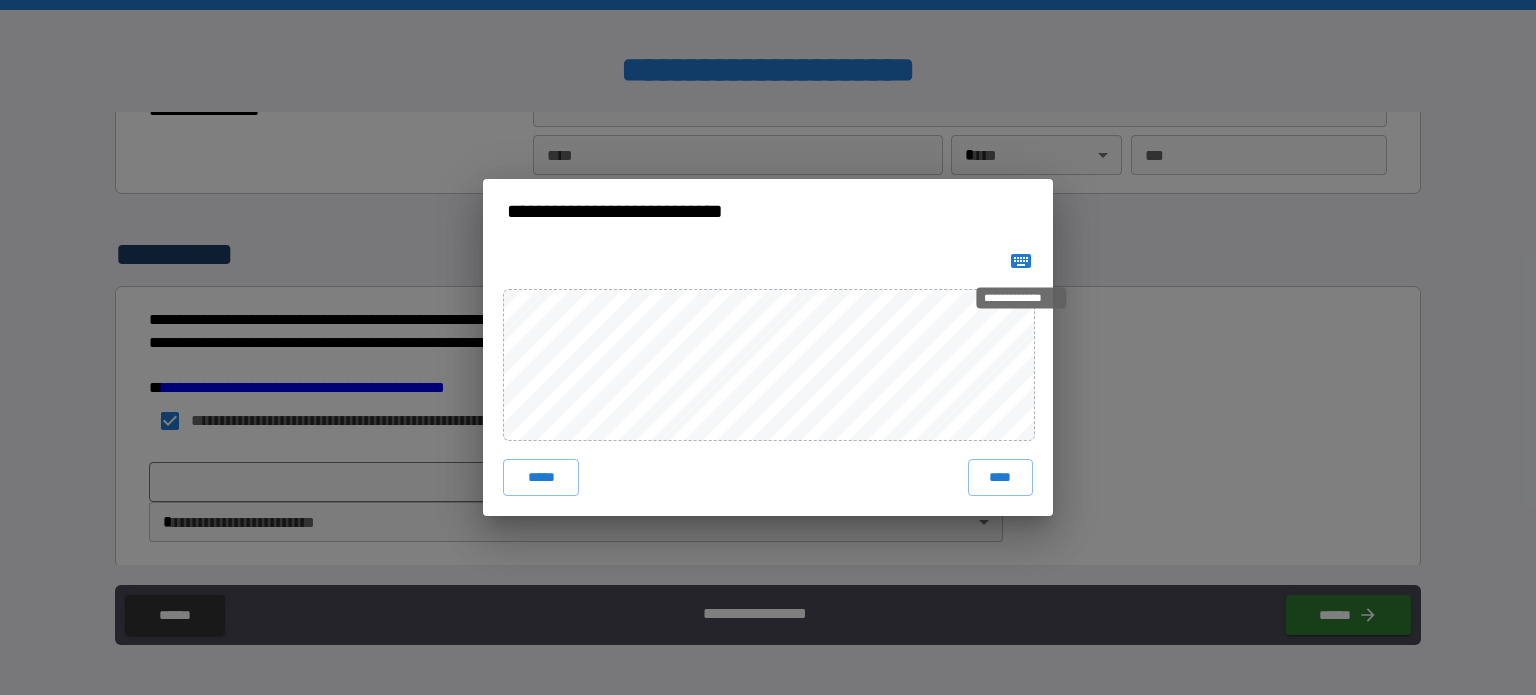 click 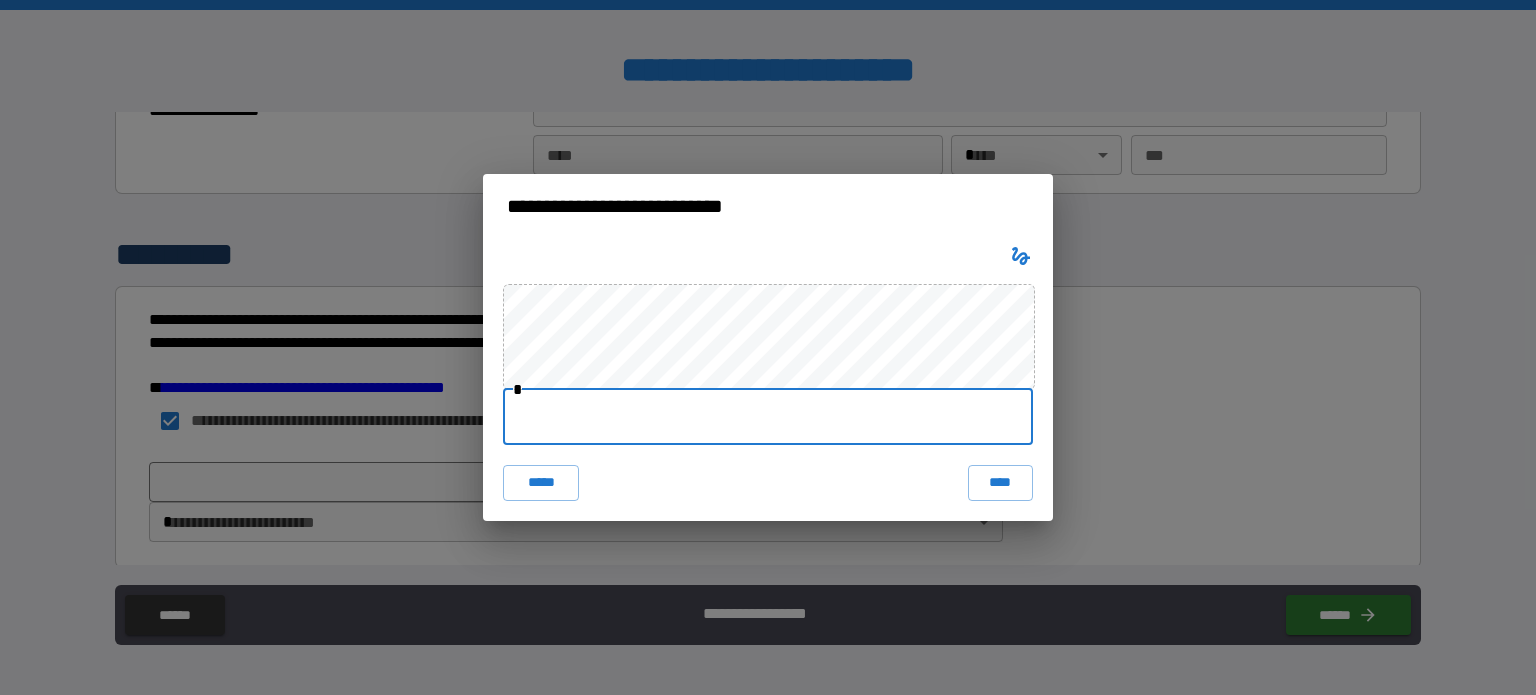 click at bounding box center (768, 417) 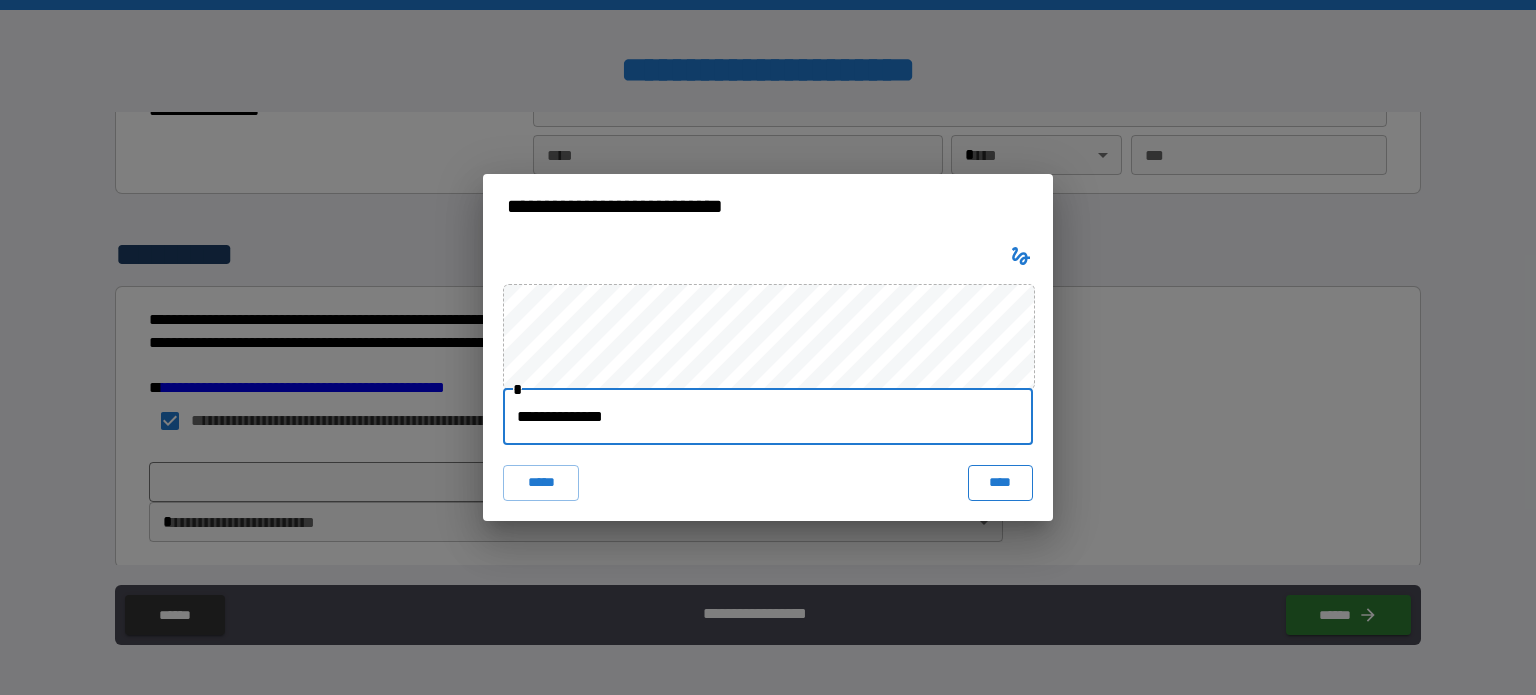 type on "**********" 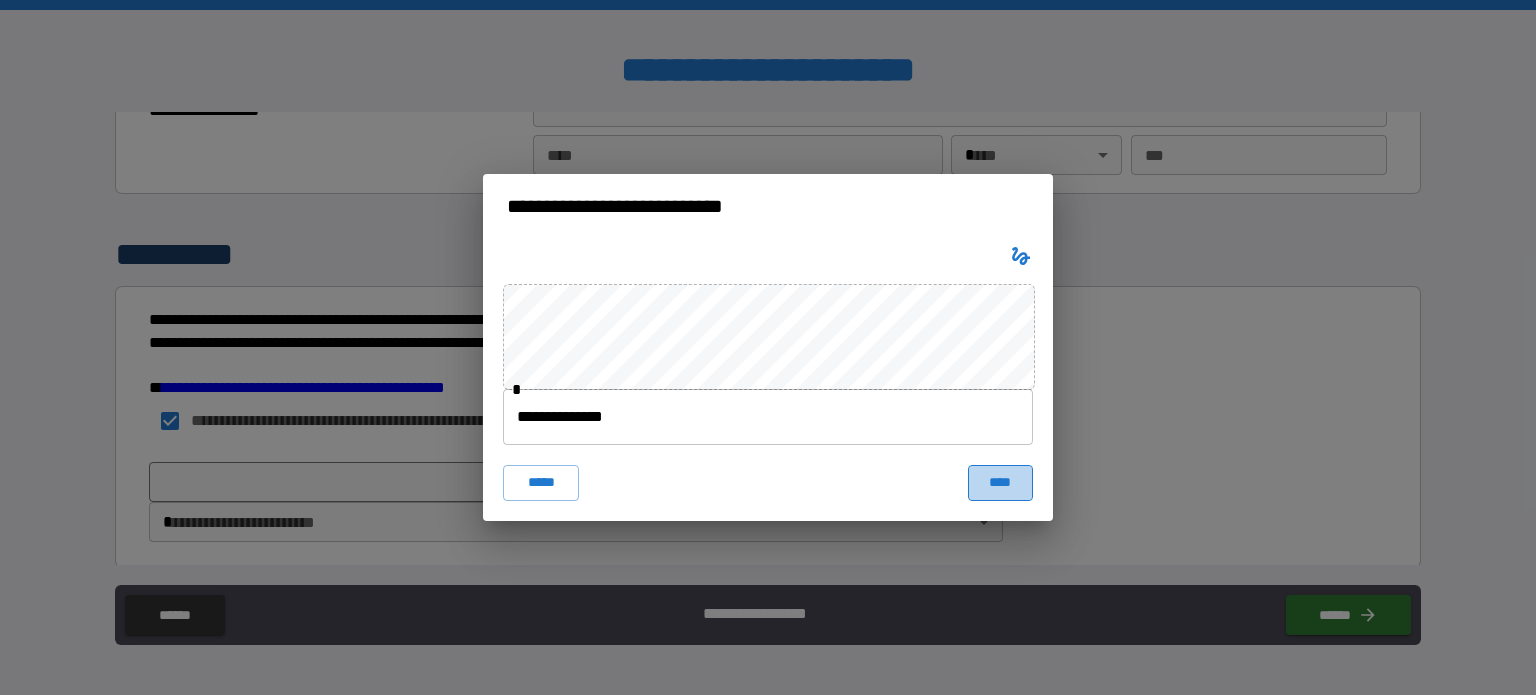 click on "****" at bounding box center (1000, 483) 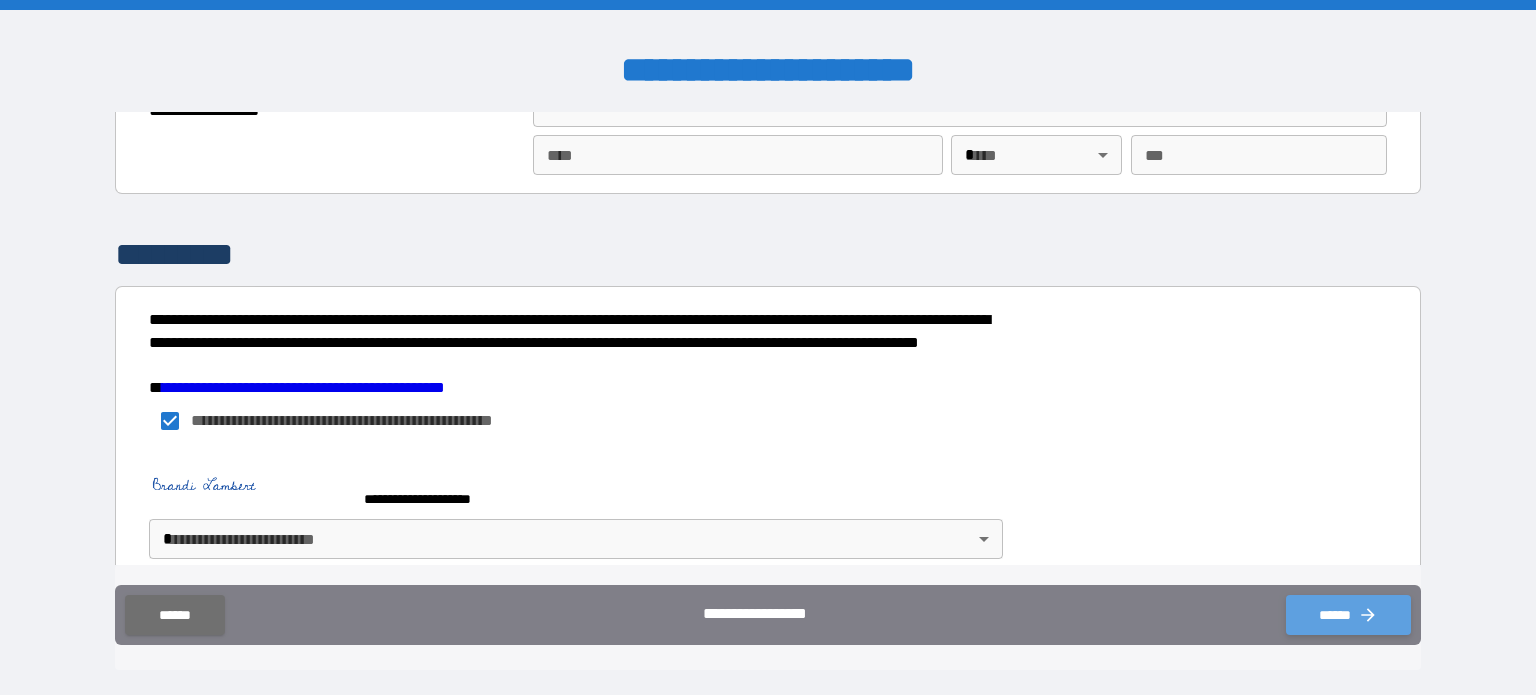 click on "******" at bounding box center (1348, 615) 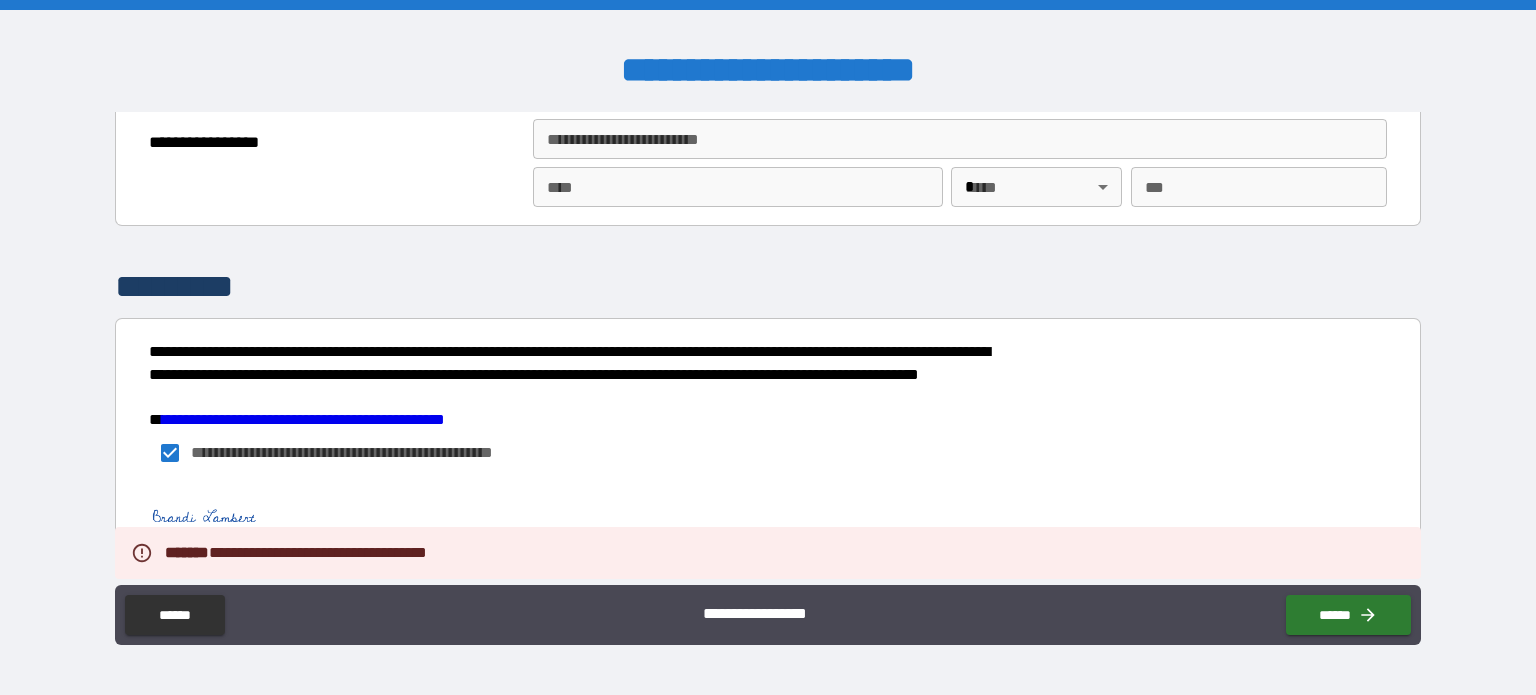 scroll, scrollTop: 2369, scrollLeft: 0, axis: vertical 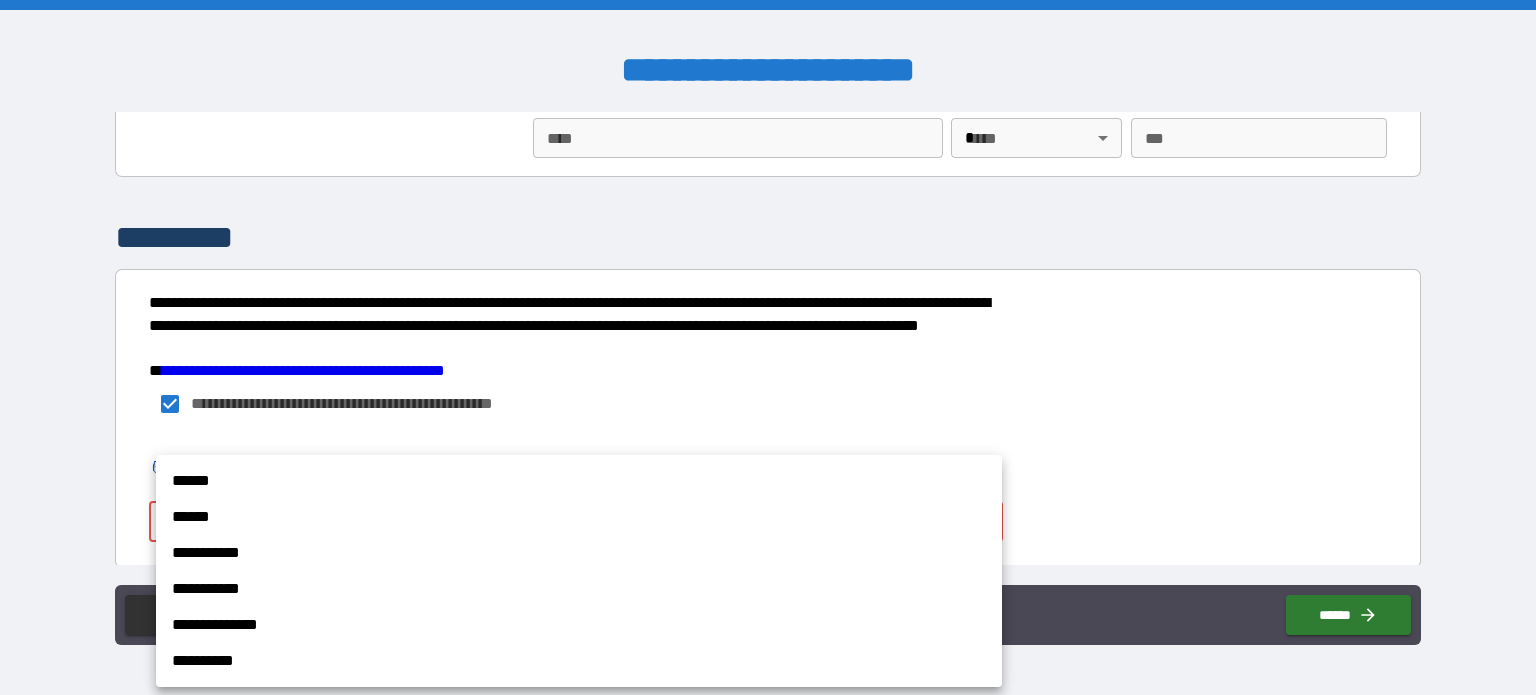 click on "[FIRST] [LAST] [EMAIL] [PHONE] [ADDRESS] [CITY] [STATE] [ZIP] [COUNTRY] [SSN] [DLN] [CC] [DOB] [AGE] [TIME]" at bounding box center [768, 347] 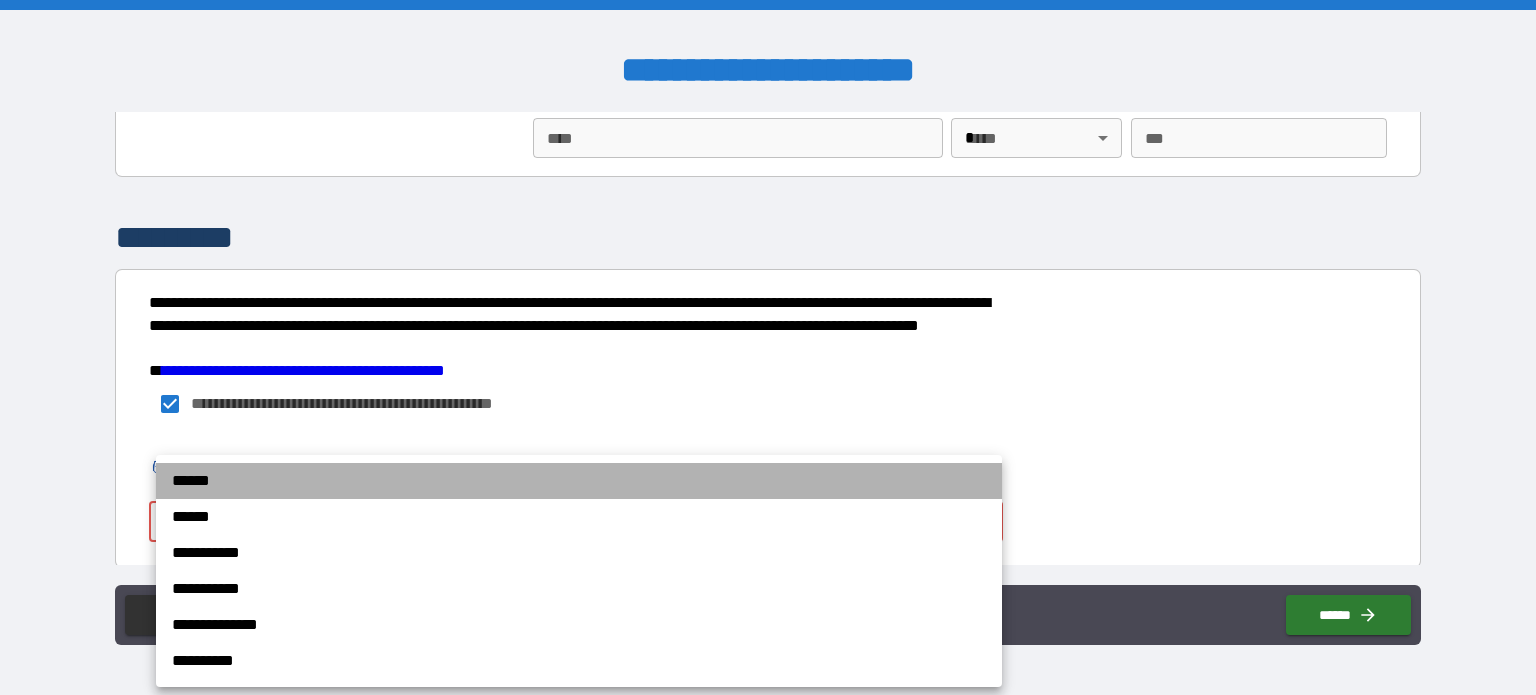 click on "******" at bounding box center [579, 481] 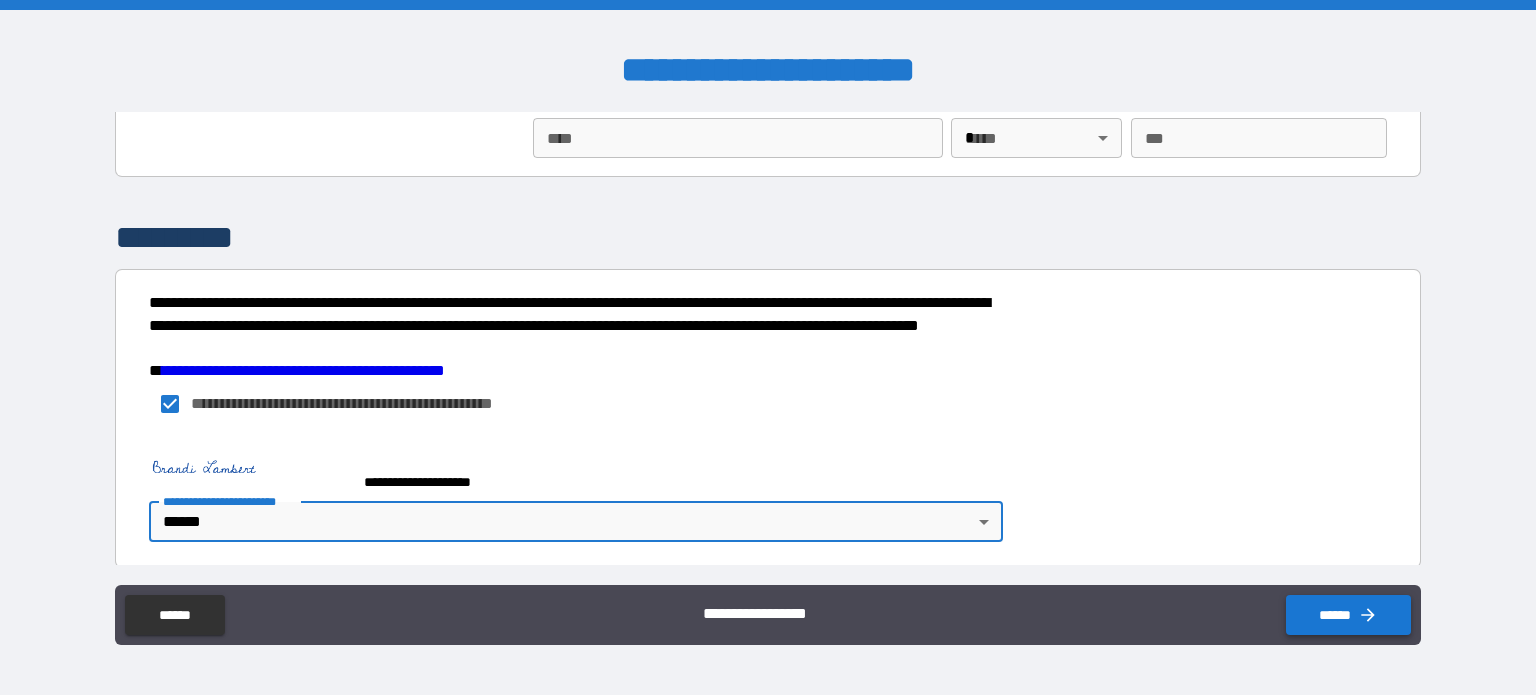 click 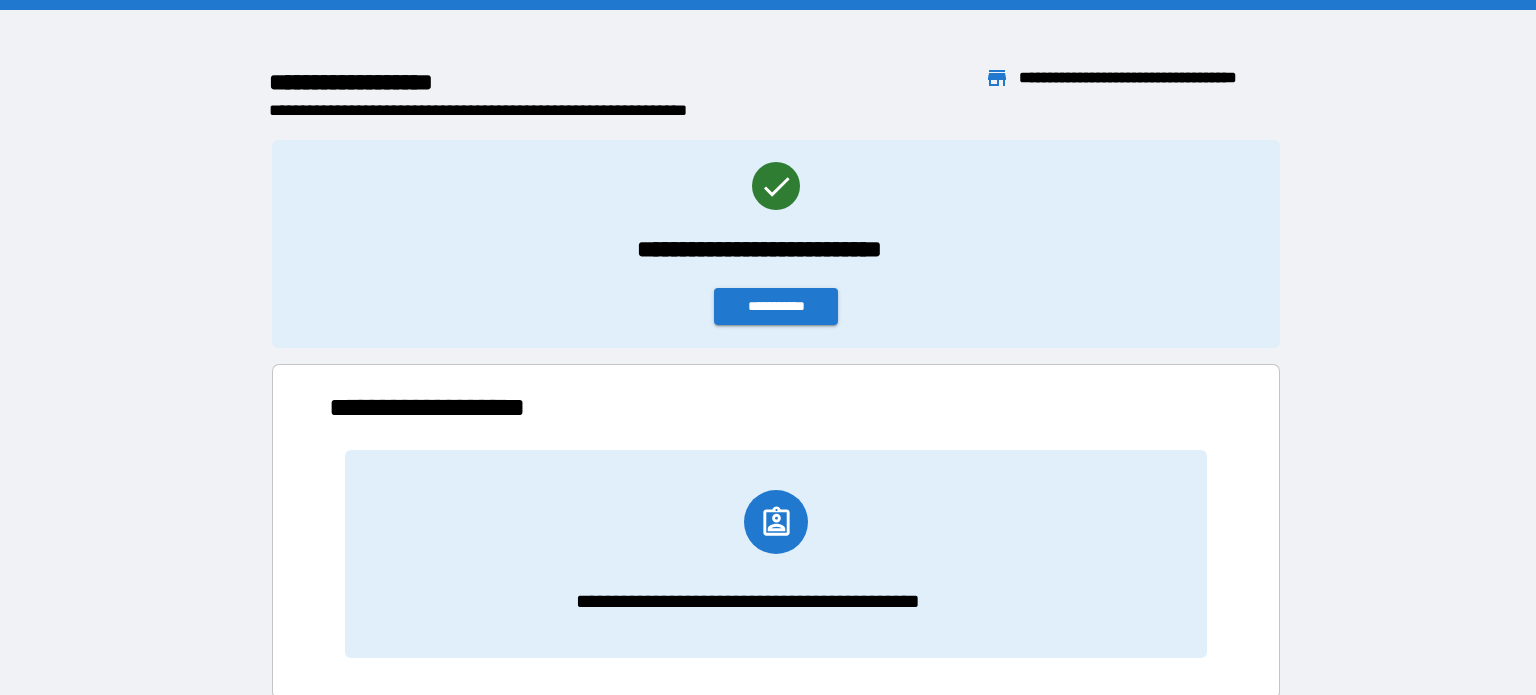 scroll, scrollTop: 16, scrollLeft: 16, axis: both 